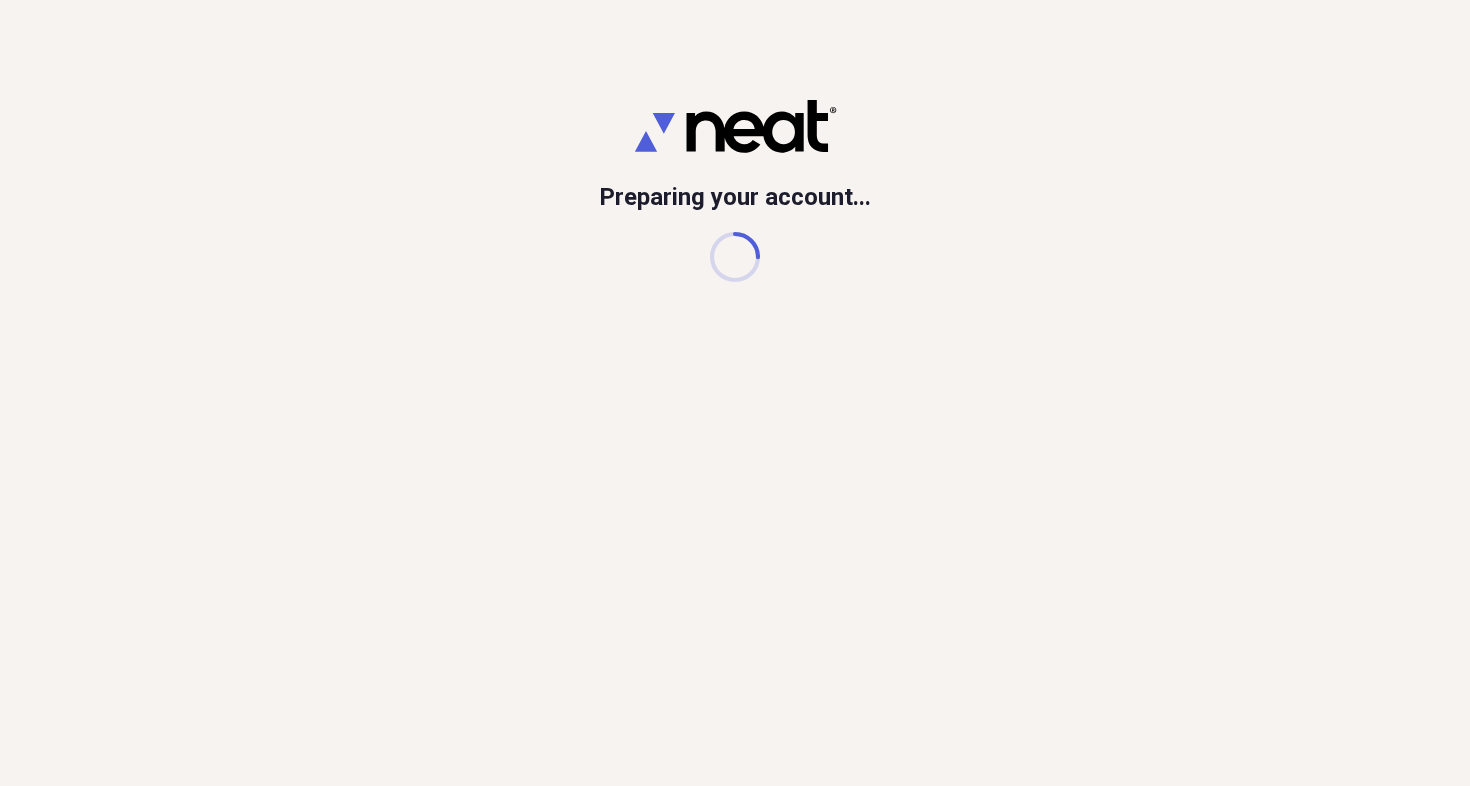 scroll, scrollTop: 0, scrollLeft: 0, axis: both 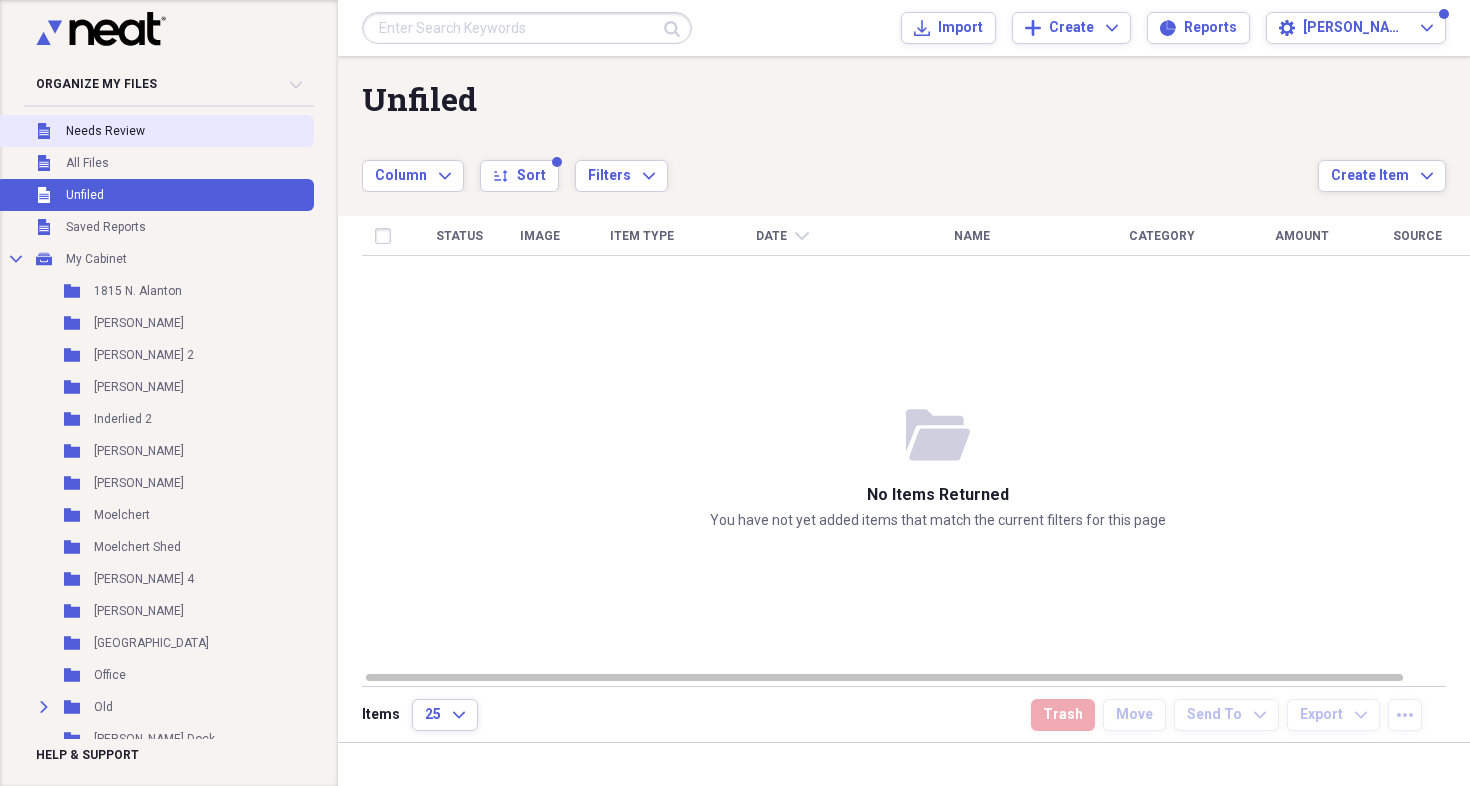 click on "Unfiled Needs Review" at bounding box center (155, 131) 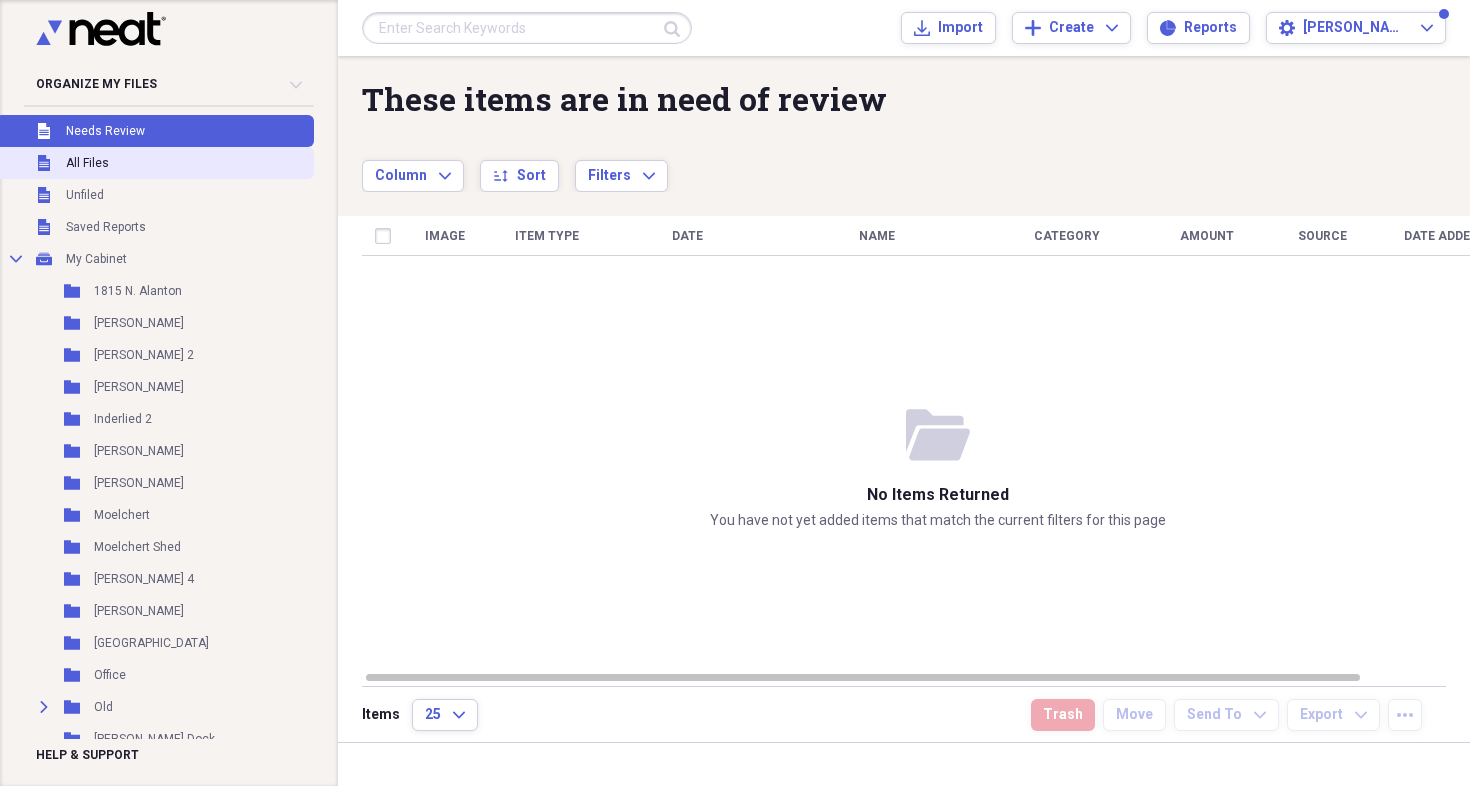 click on "Unfiled All Files" at bounding box center (155, 163) 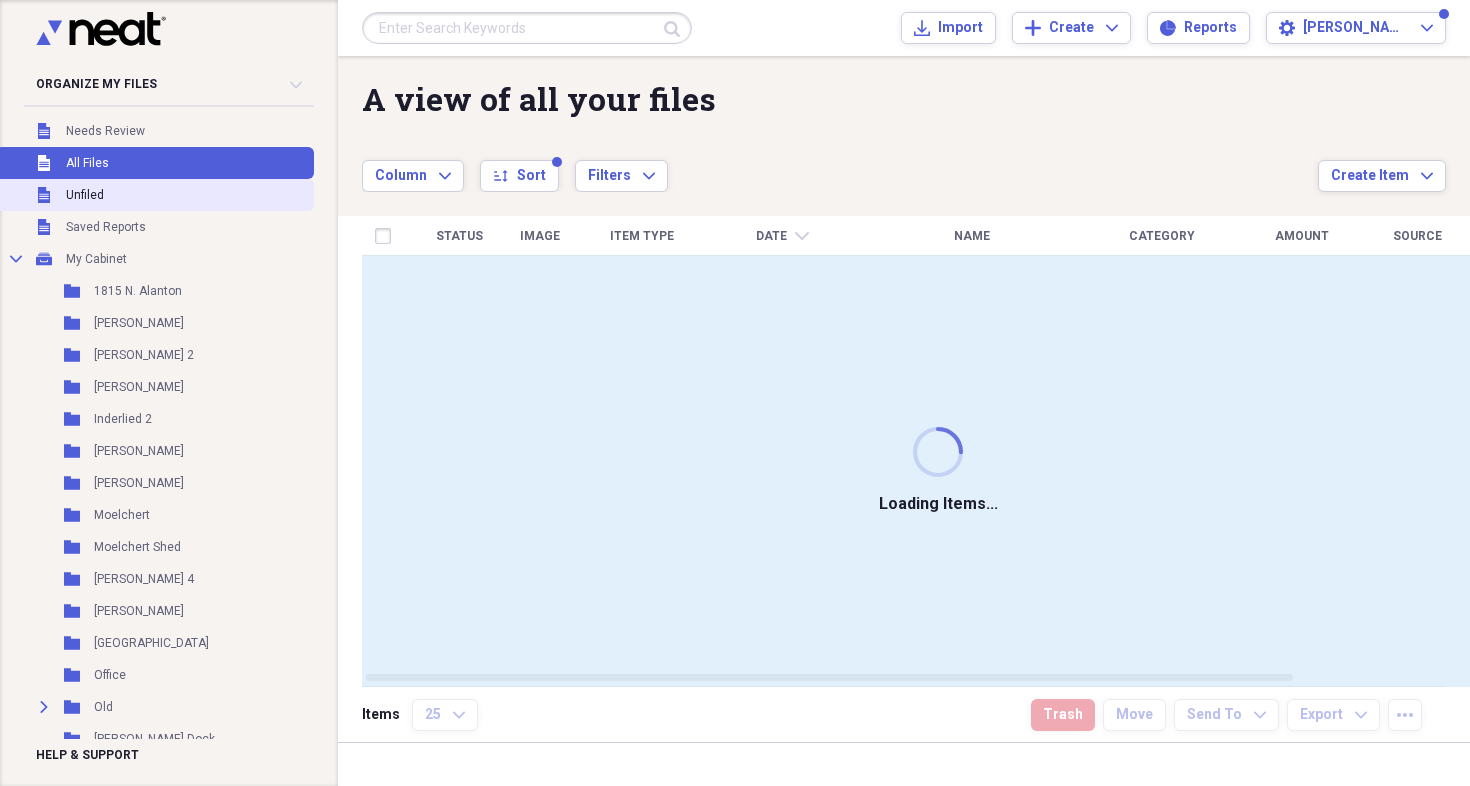 click on "Unfiled Unfiled" at bounding box center (155, 195) 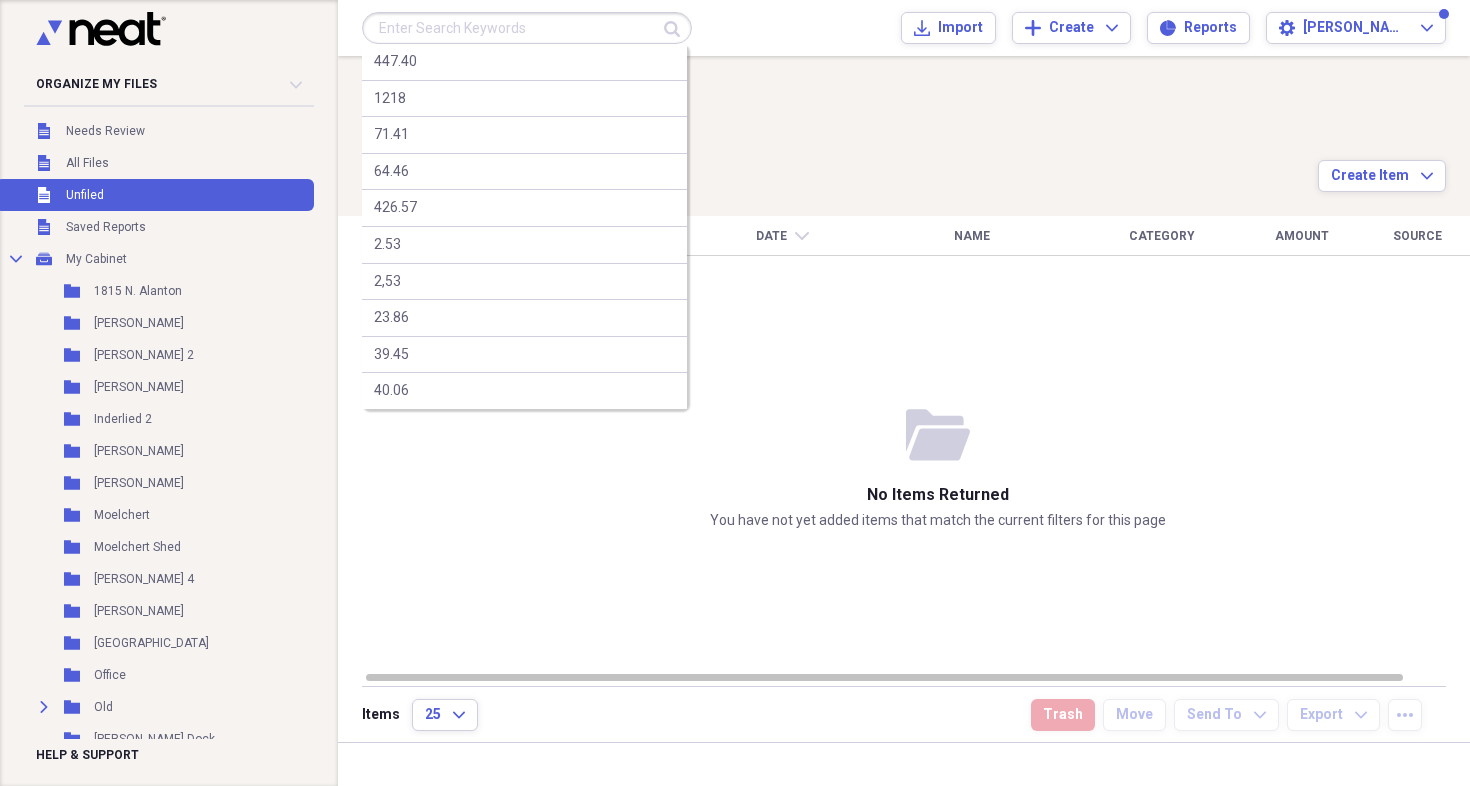 click at bounding box center (527, 28) 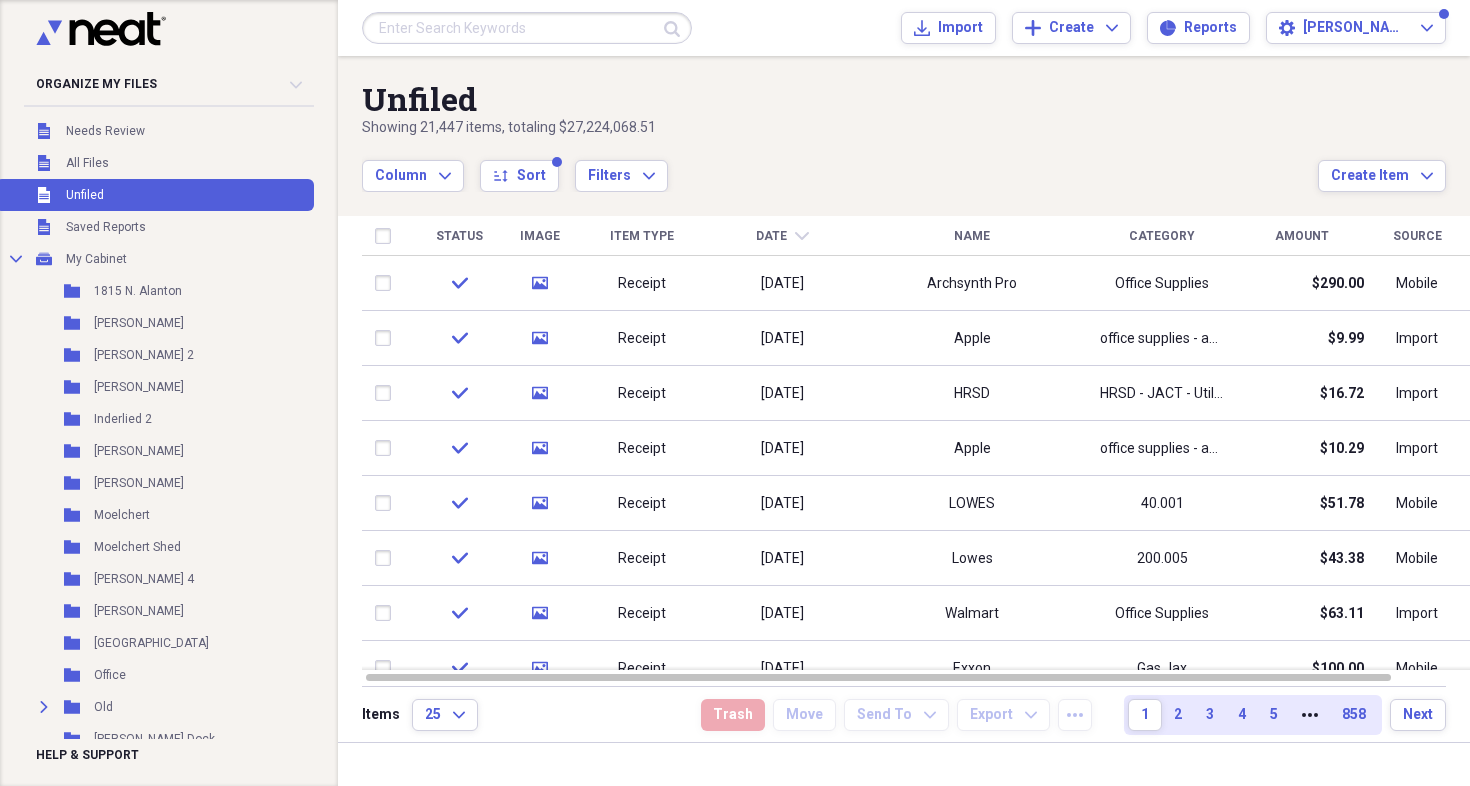 click on "Submit 447.40 1218 71.41 64.46 426.57 2.53 2,53 23.86 39.45 40.06 Import Import Add Create Expand Reports Reports Settings [PERSON_NAME] Expand Unfiled Showing 21,447 items , totaling $27,224,068.51 Column Expand sort Sort Filters  Expand Create Item Expand Status Image Item Type Date chevron-down Name Category Amount Source Date Added check media Receipt [DATE] Archsynth Pro Office Supplies $290.00 Mobile [DATE] 12:10 pm check media Receipt [DATE] Apple office supplies - apple $9.99 Import [DATE] 12:51 pm check media Receipt [DATE] HRSD HRSD - JACT - Utilities $16.72 Import [DATE] 11:07 am check media Receipt [DATE] Apple office supplies - apple $10.29 Import [DATE] 7:47 am check media Receipt [DATE] LOWES 40.001 $51.78 Mobile [DATE] 1:35 pm check media Receipt [DATE] Lowes 200.005 $43.38 Mobile [DATE] 12:08 pm check media Receipt [DATE] Walmart Office Supplies $63.11 Import [DATE] 12:03 pm check media Receipt [DATE] Exxon Gas Jax $100.00 Mobile 1" at bounding box center [904, 393] 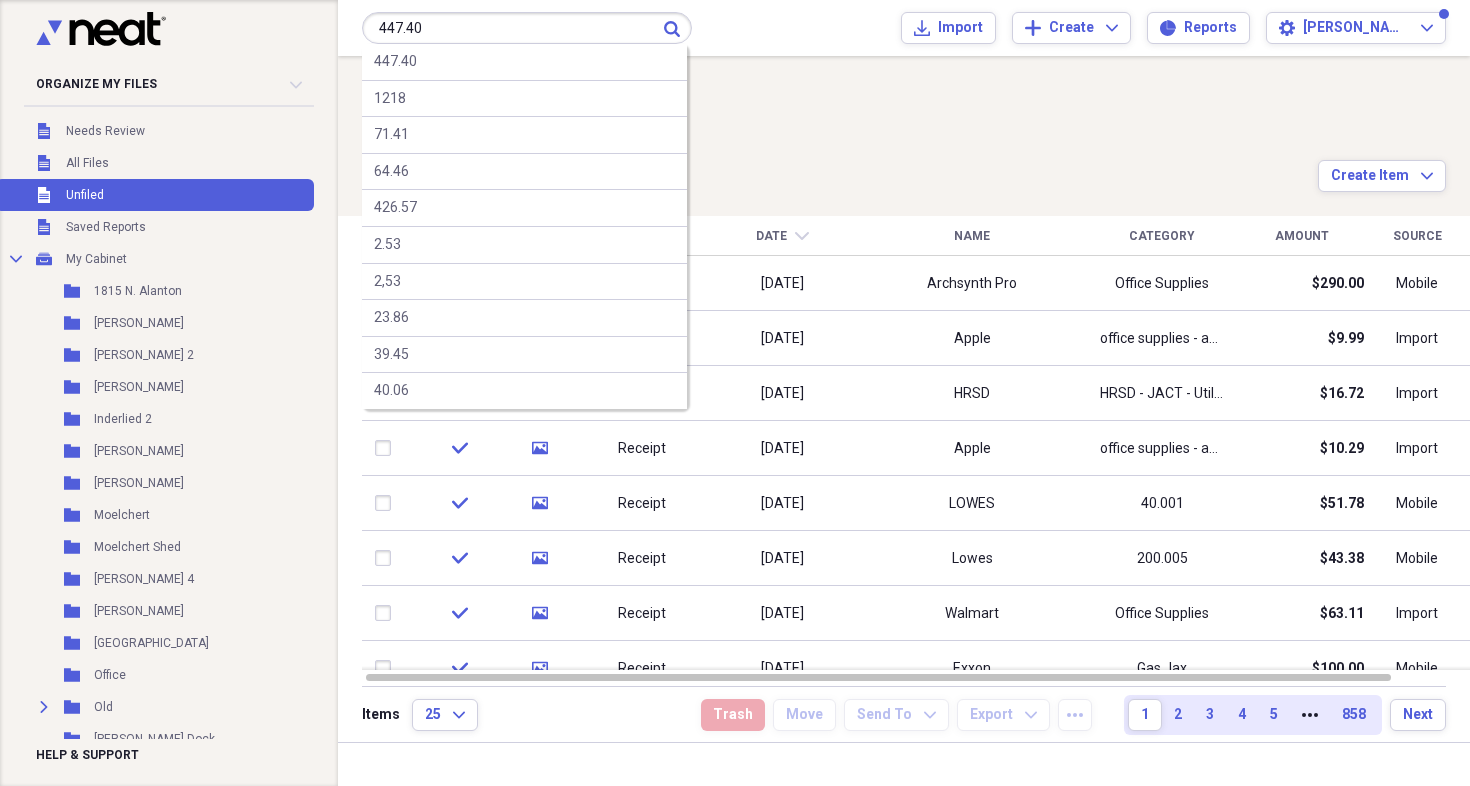 type on "447.40" 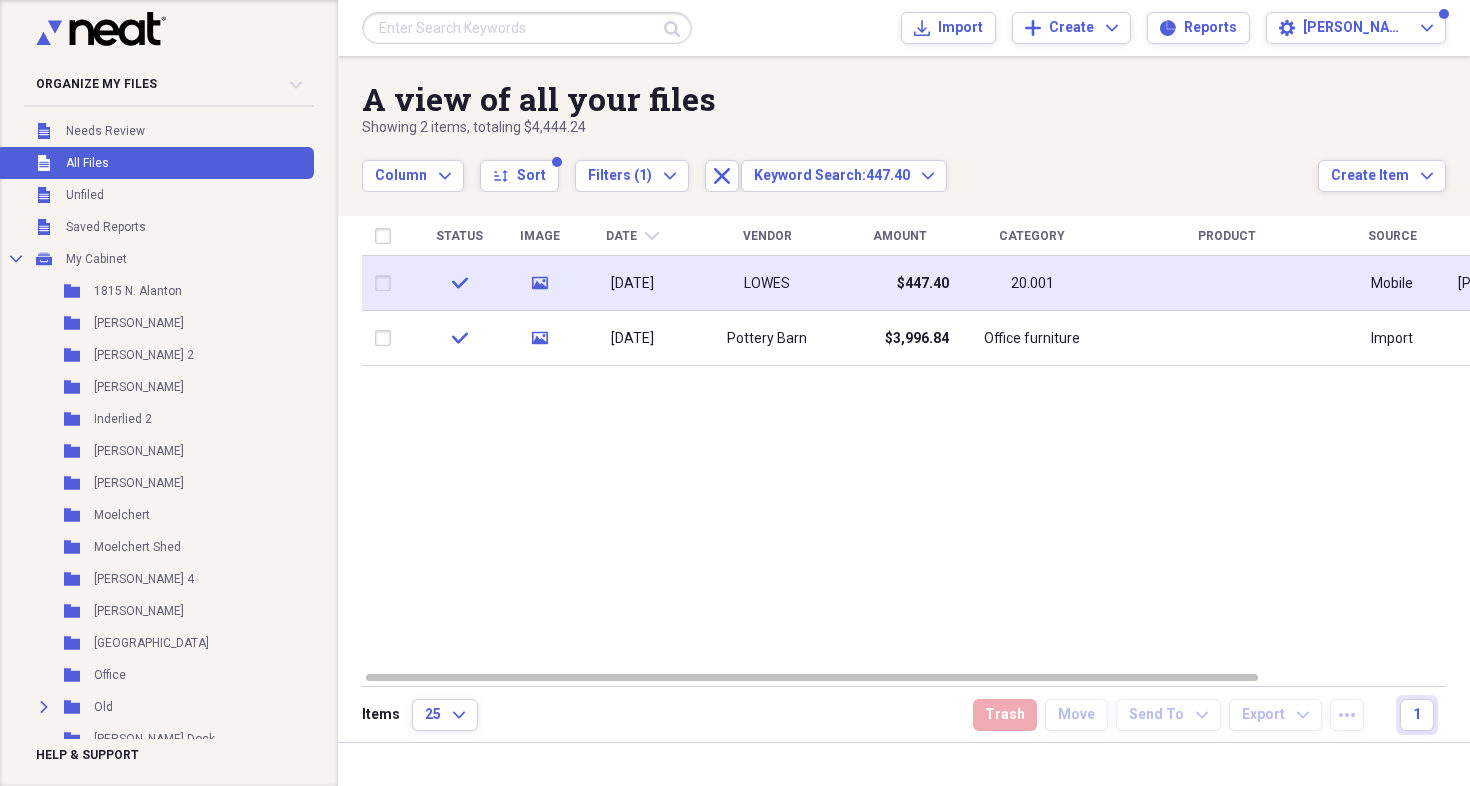 click on "$447.40" at bounding box center (899, 283) 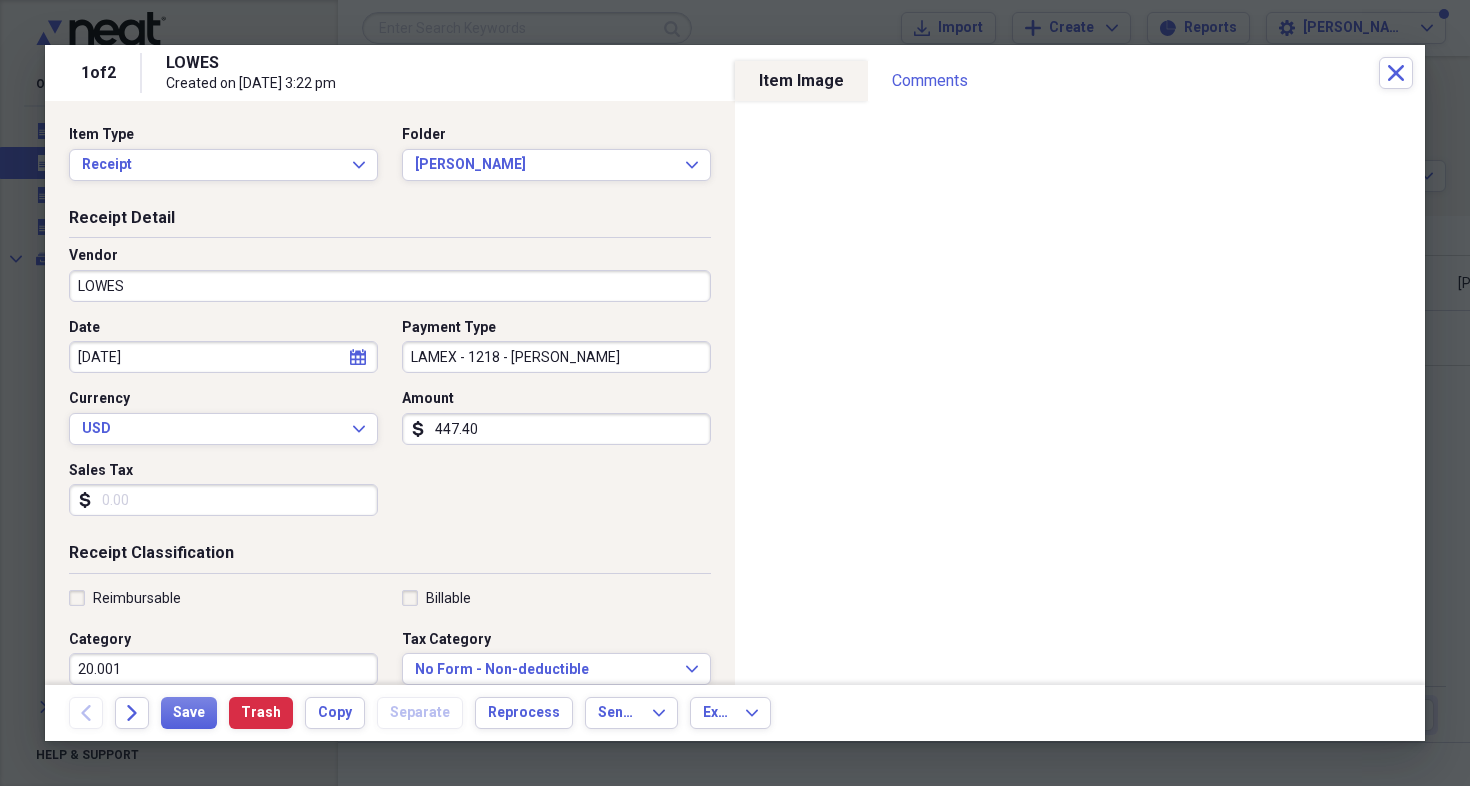 scroll, scrollTop: 0, scrollLeft: 0, axis: both 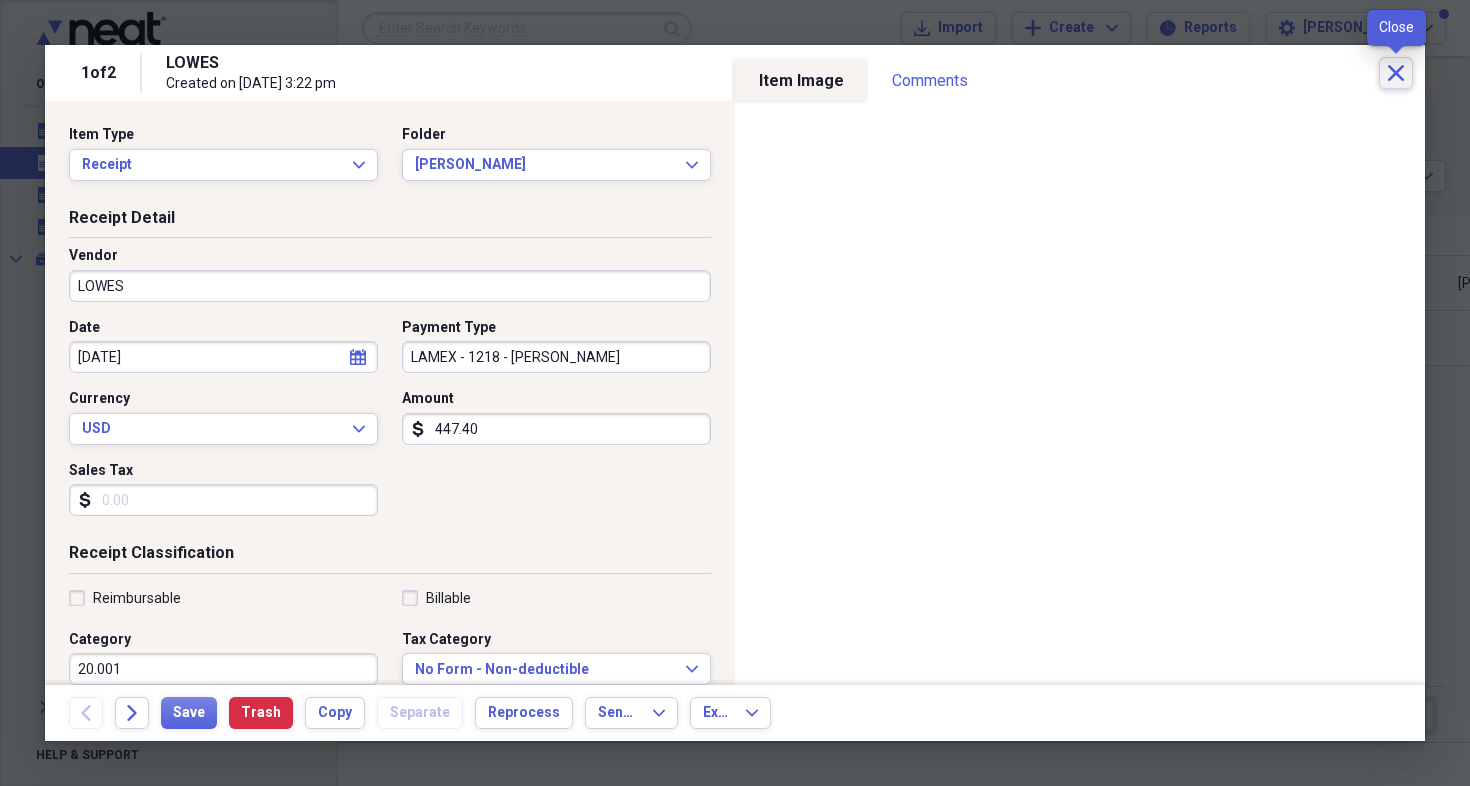 click on "Close" 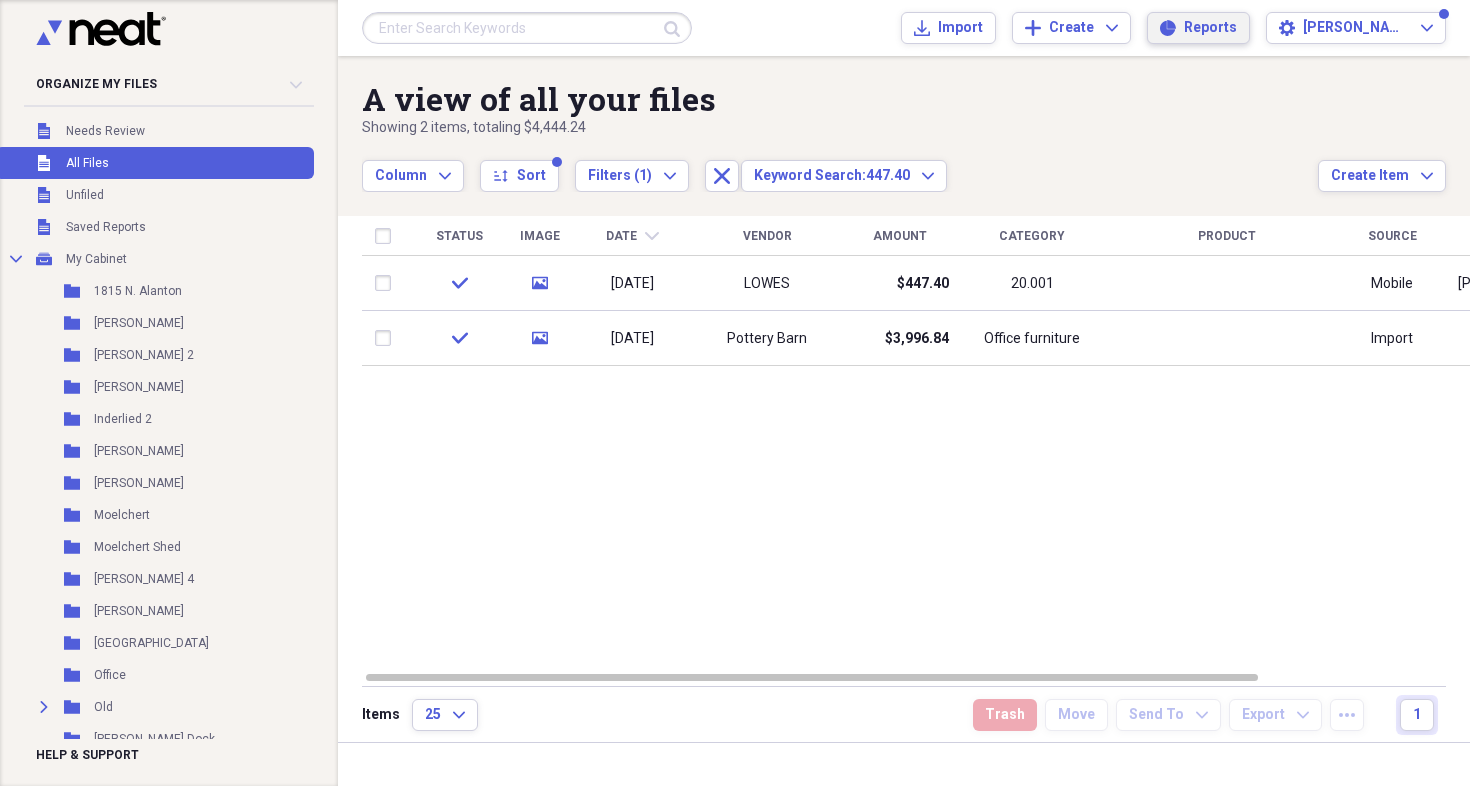 click on "Reports" at bounding box center (1210, 28) 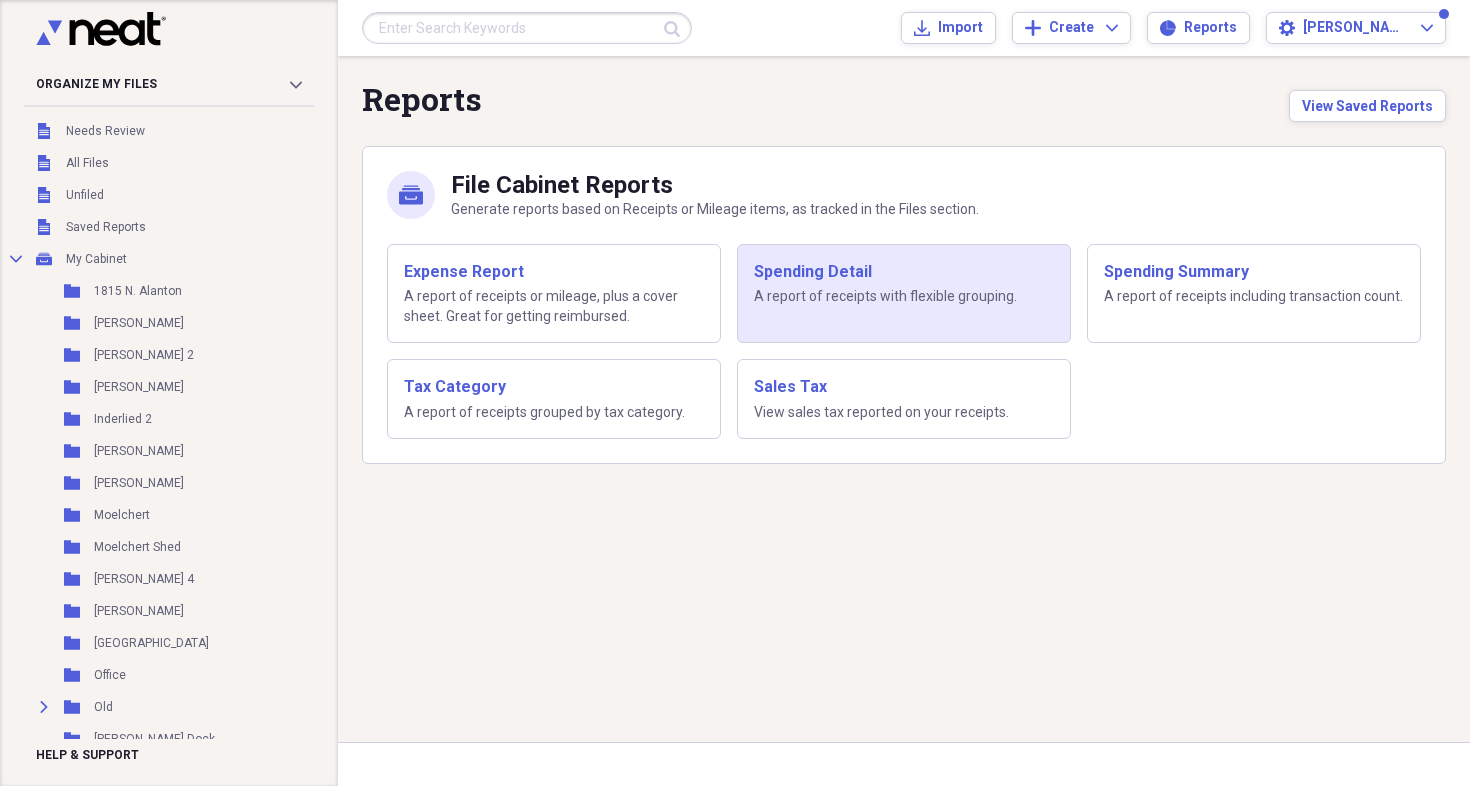 click on "A report of receipts with flexible grouping." at bounding box center [904, 297] 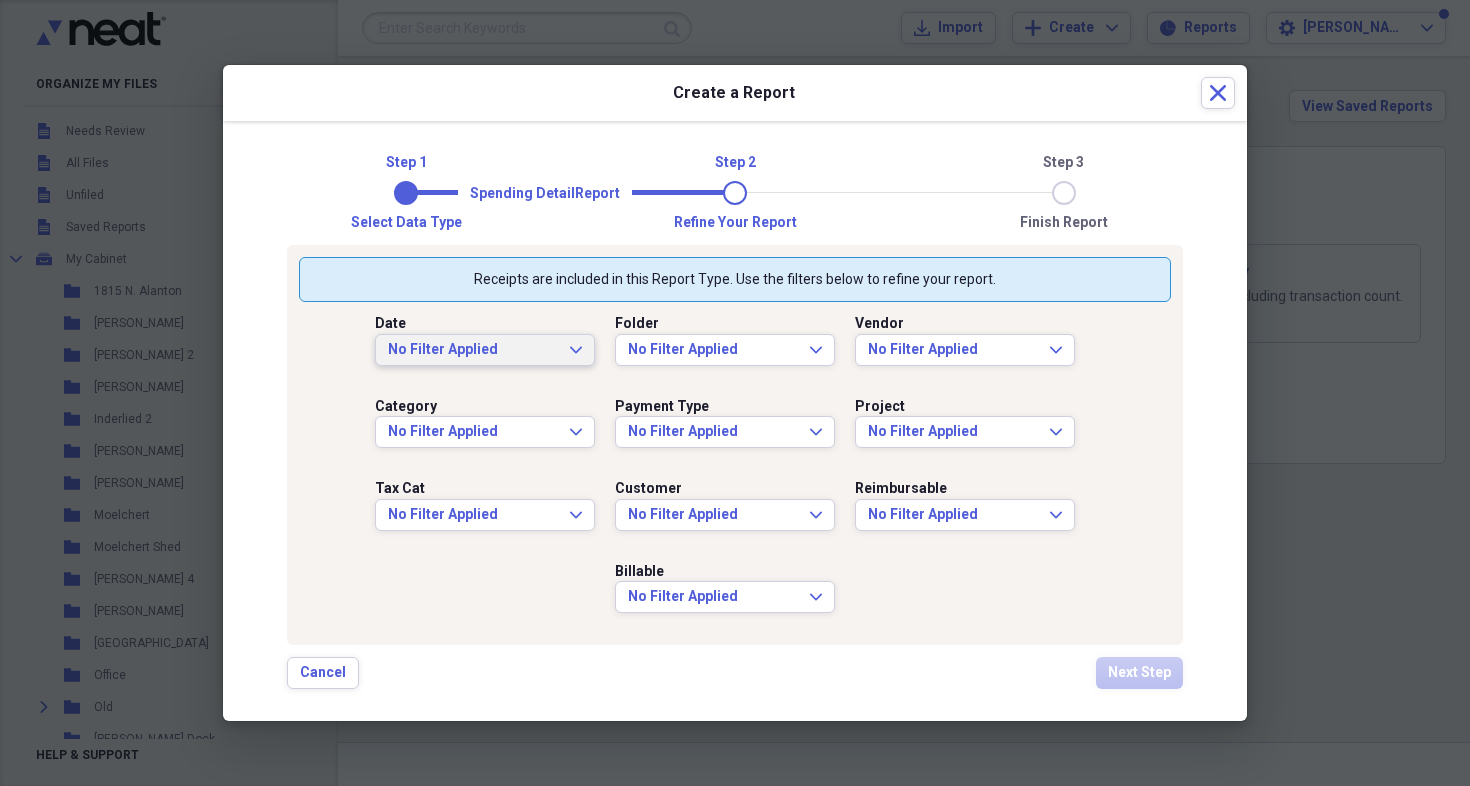 click on "No Filter Applied" at bounding box center [473, 350] 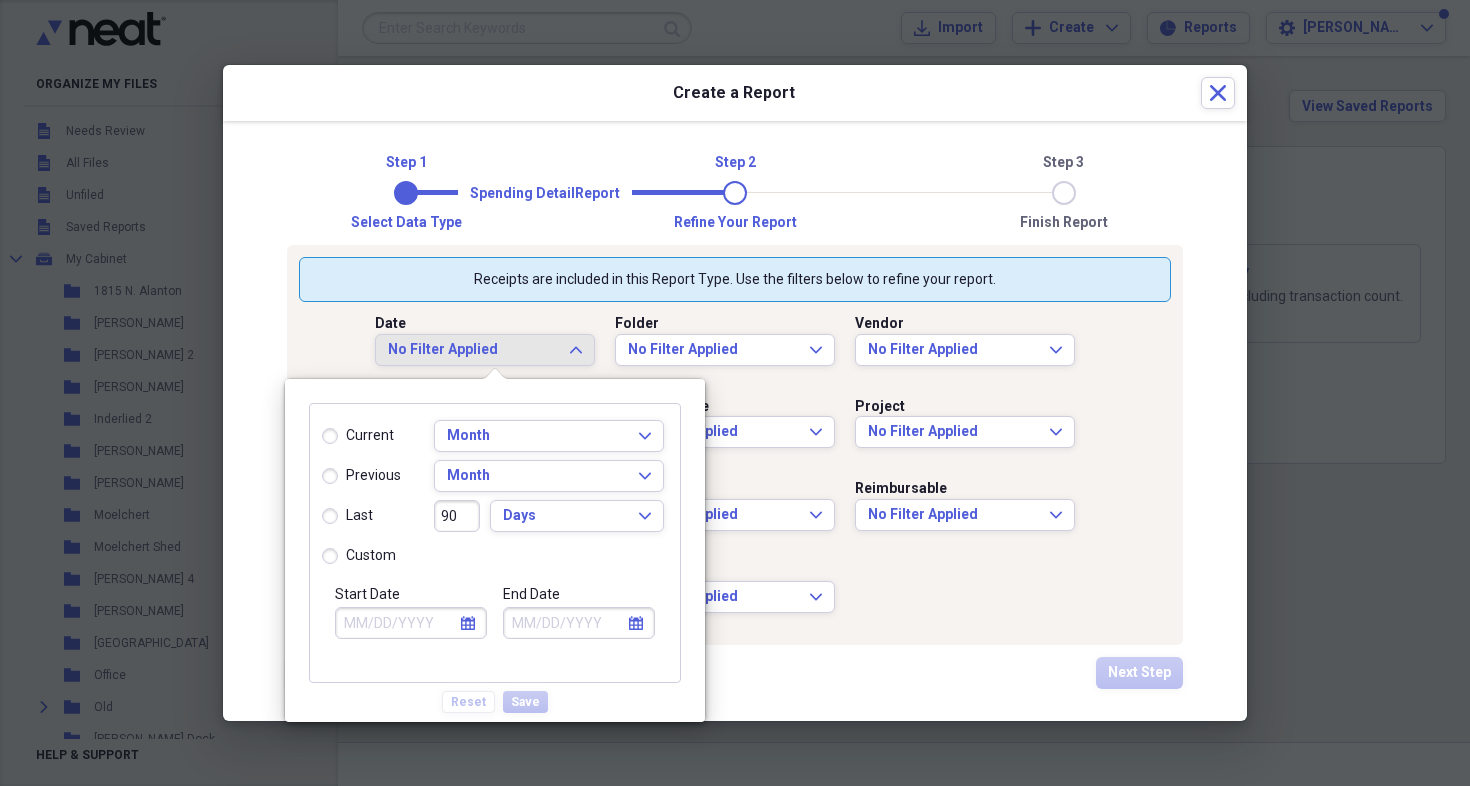 select on "6" 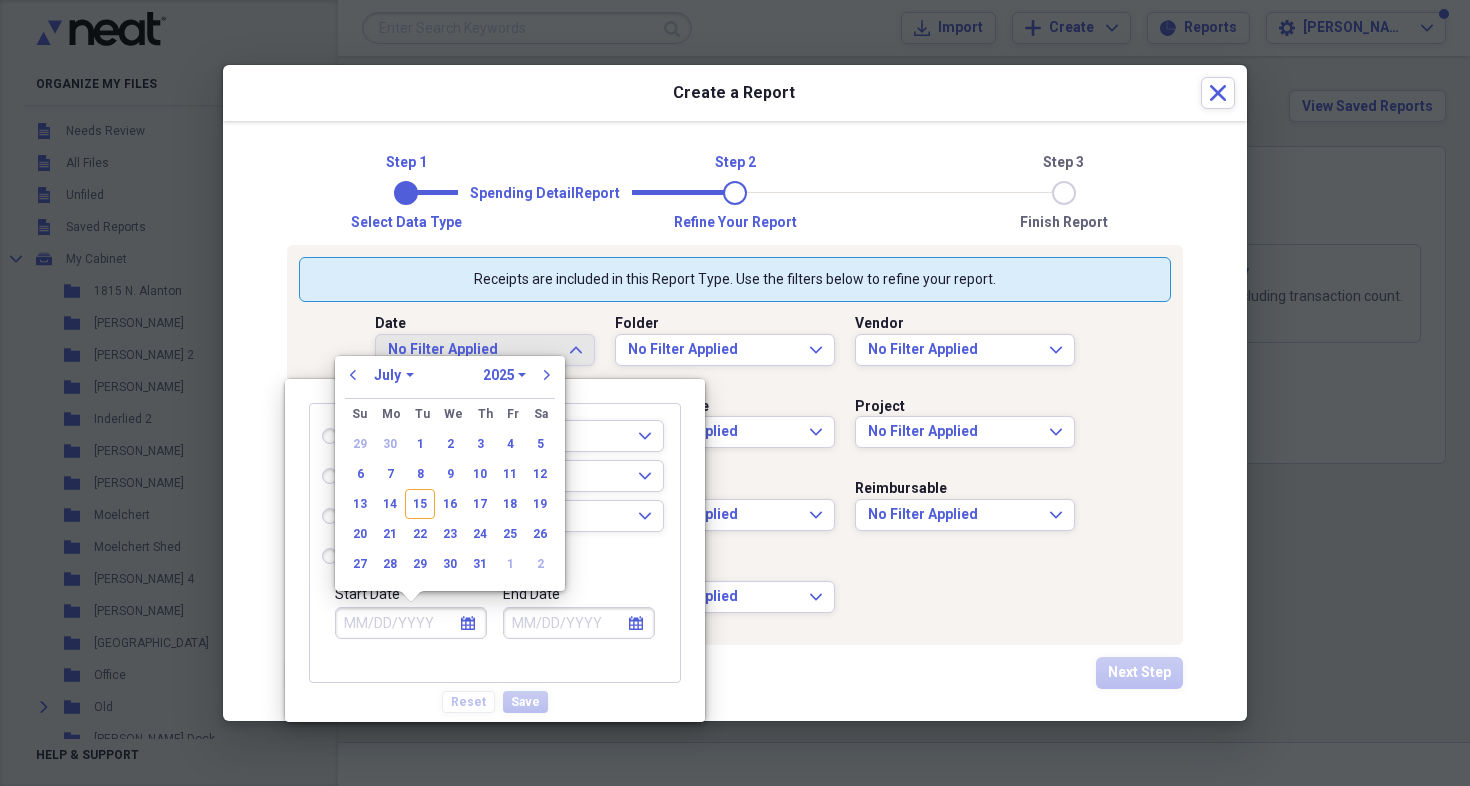 click on "Start Date" at bounding box center [411, 623] 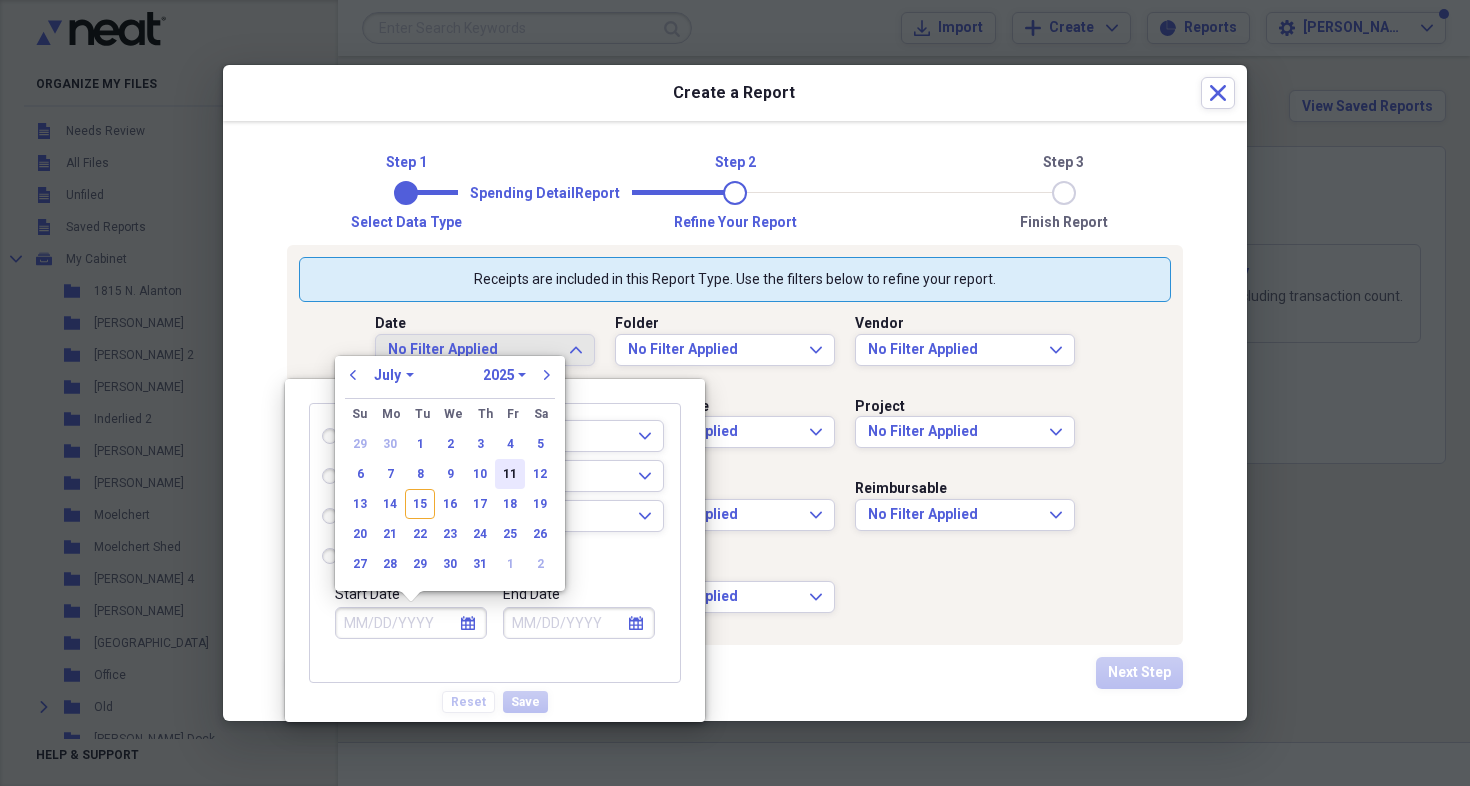 click on "11" at bounding box center (510, 474) 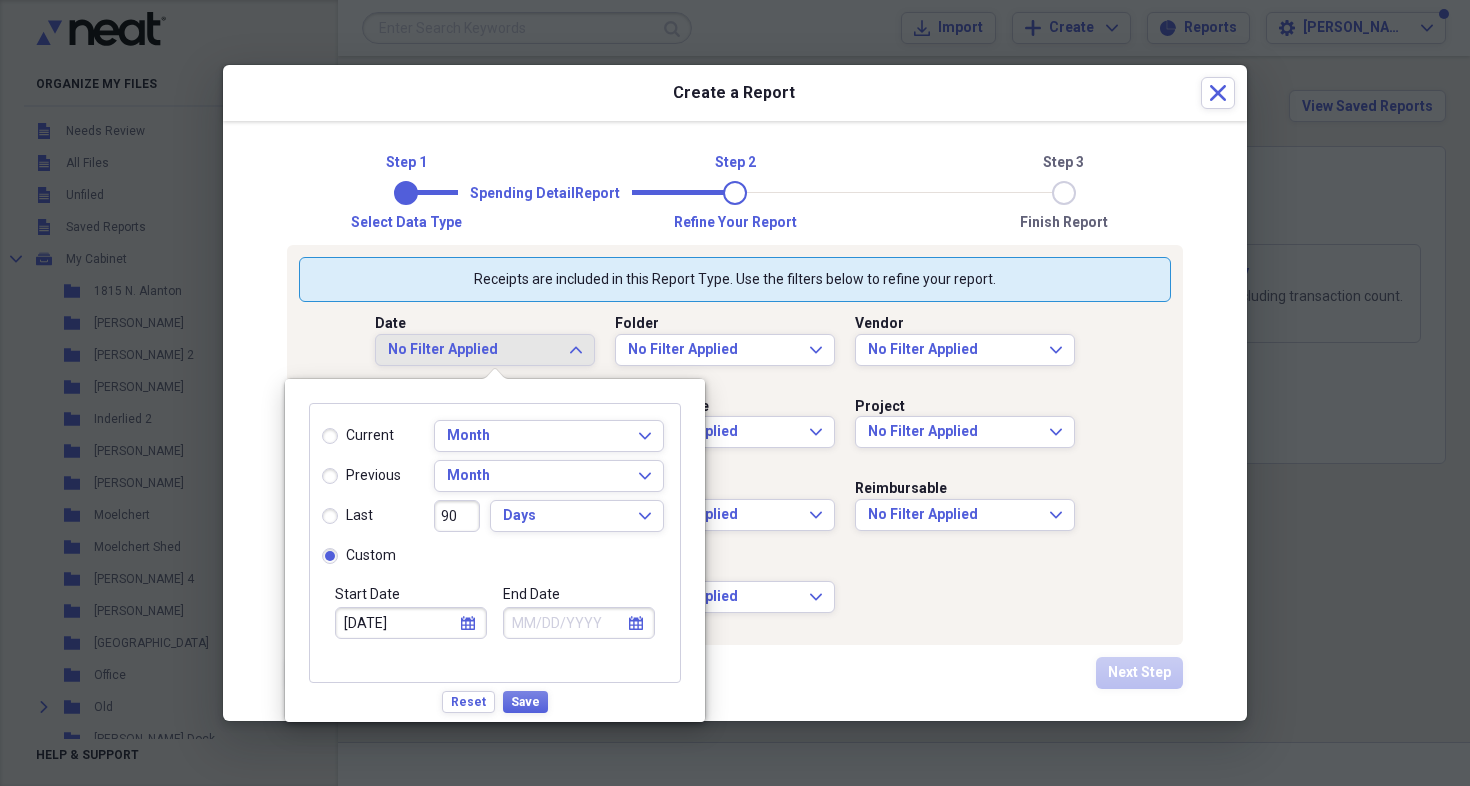 click on "[DATE]" at bounding box center [411, 623] 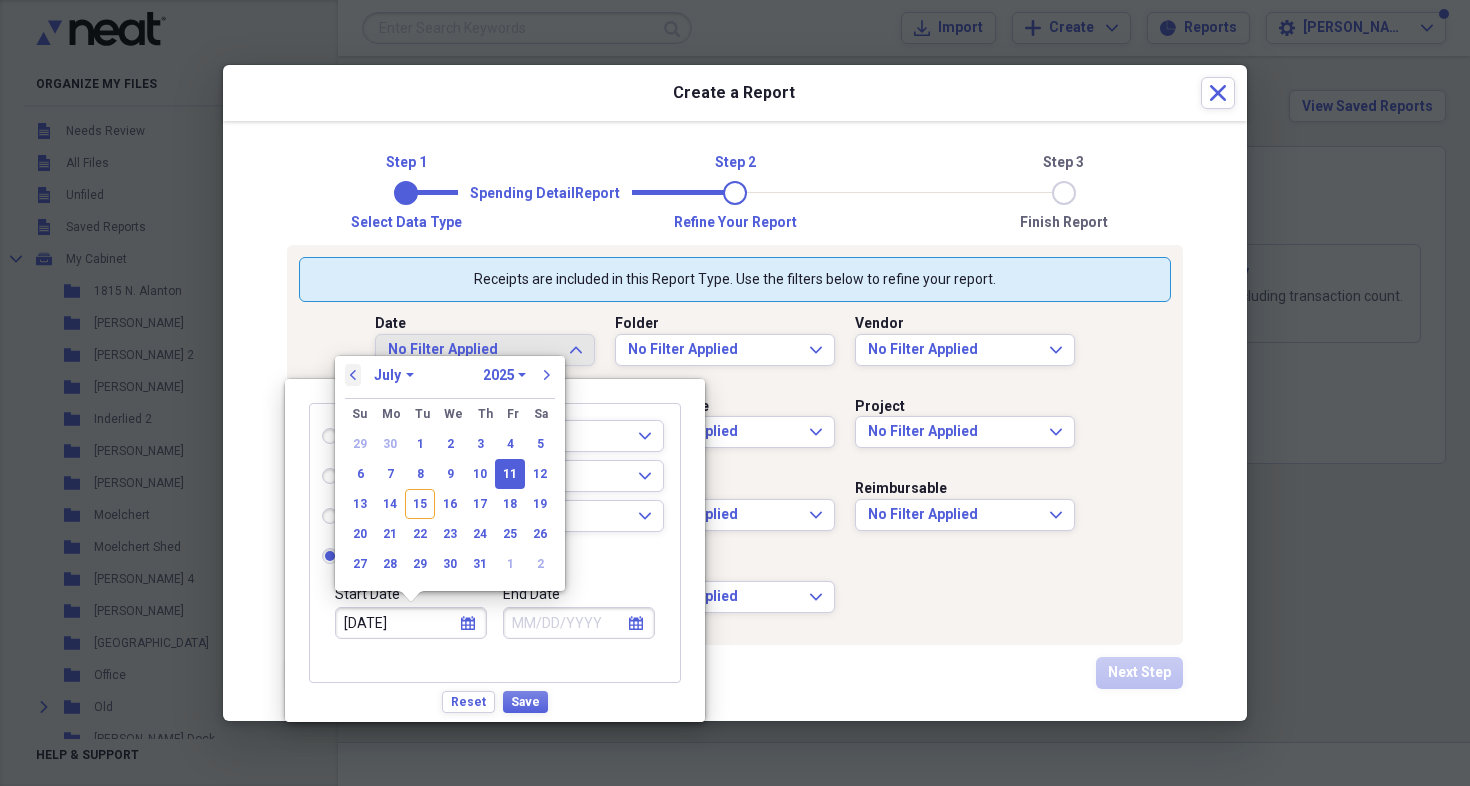 click on "previous" at bounding box center [353, 375] 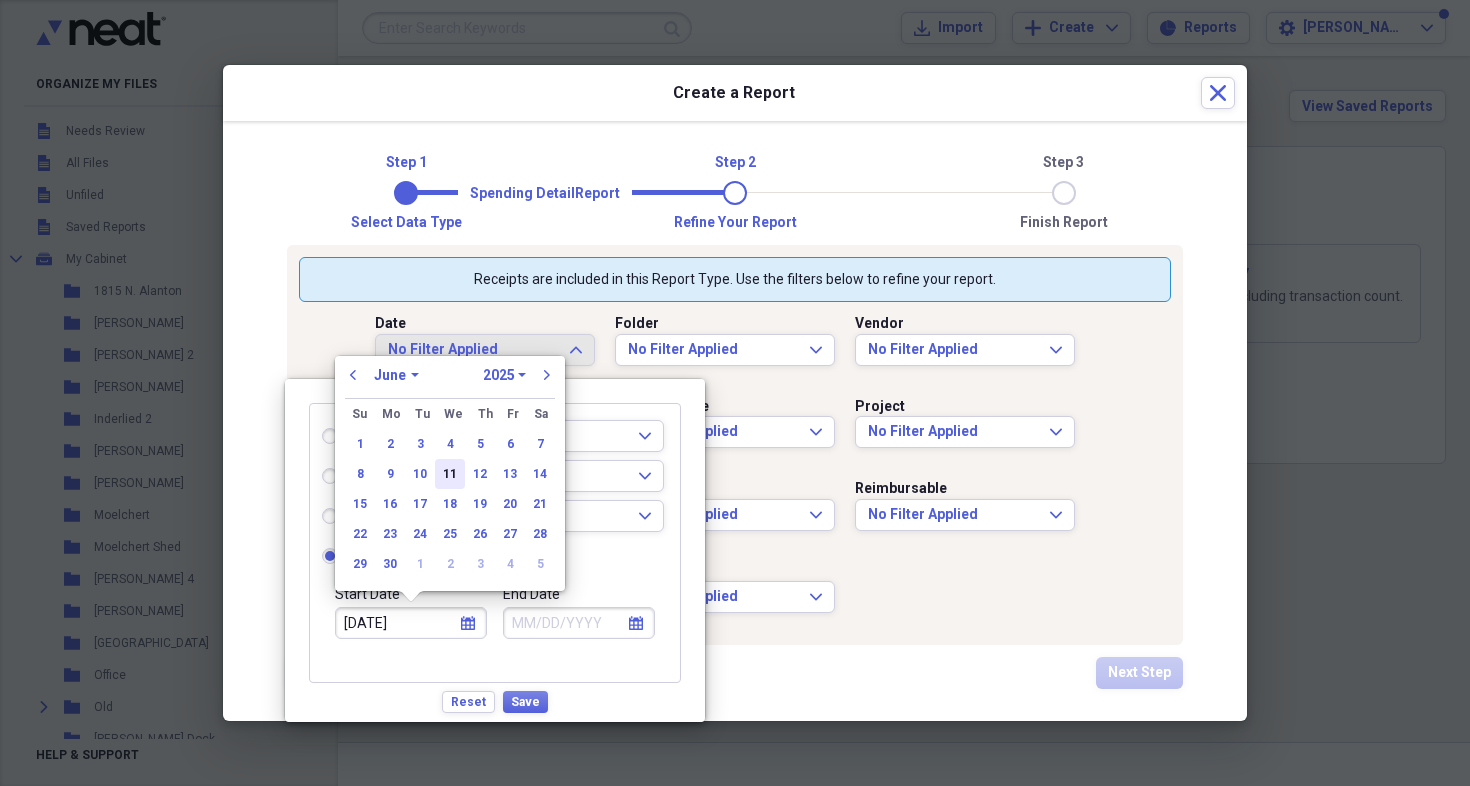 click on "11" at bounding box center [450, 474] 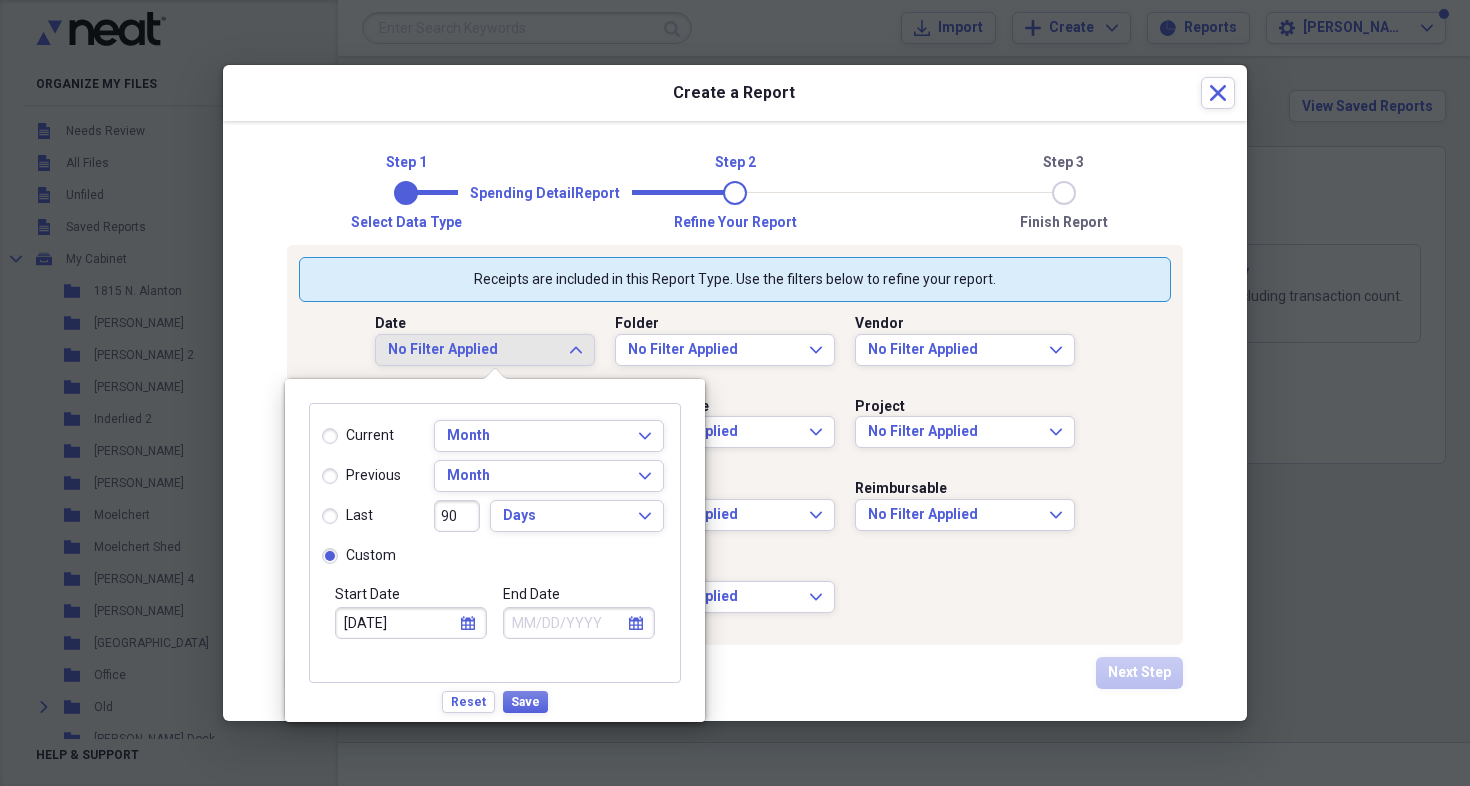 select on "6" 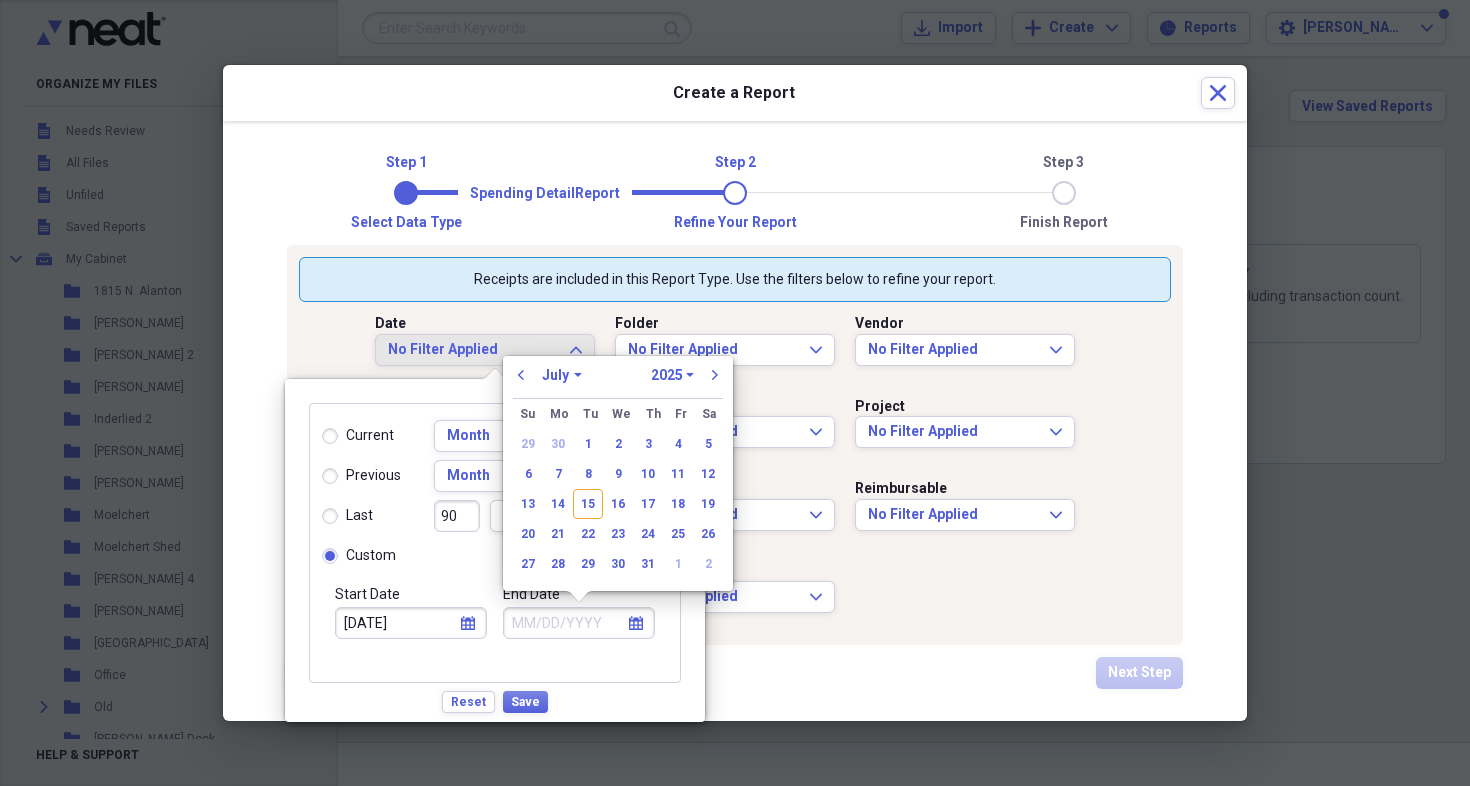 click on "End Date" at bounding box center [579, 623] 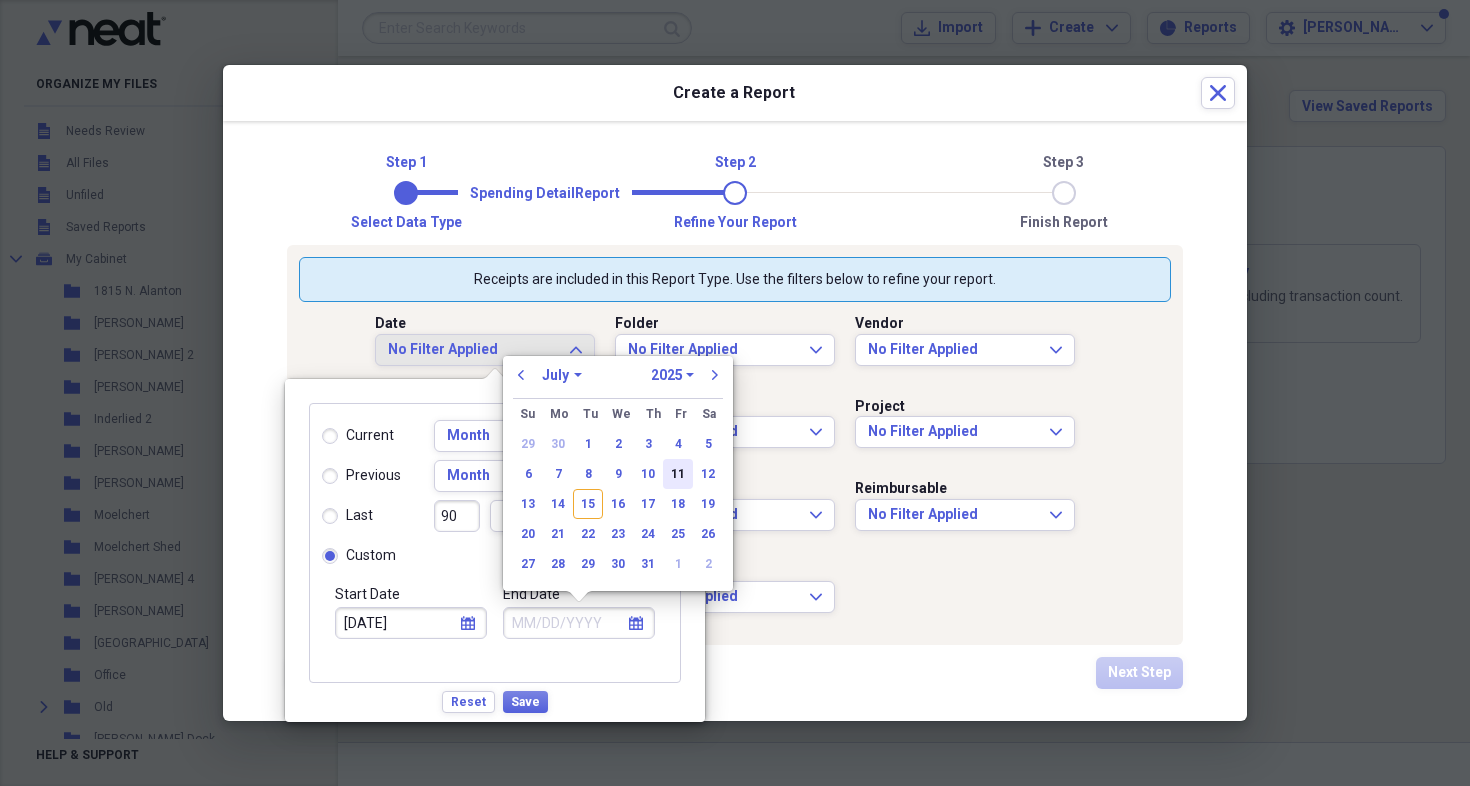 click on "11" at bounding box center [678, 474] 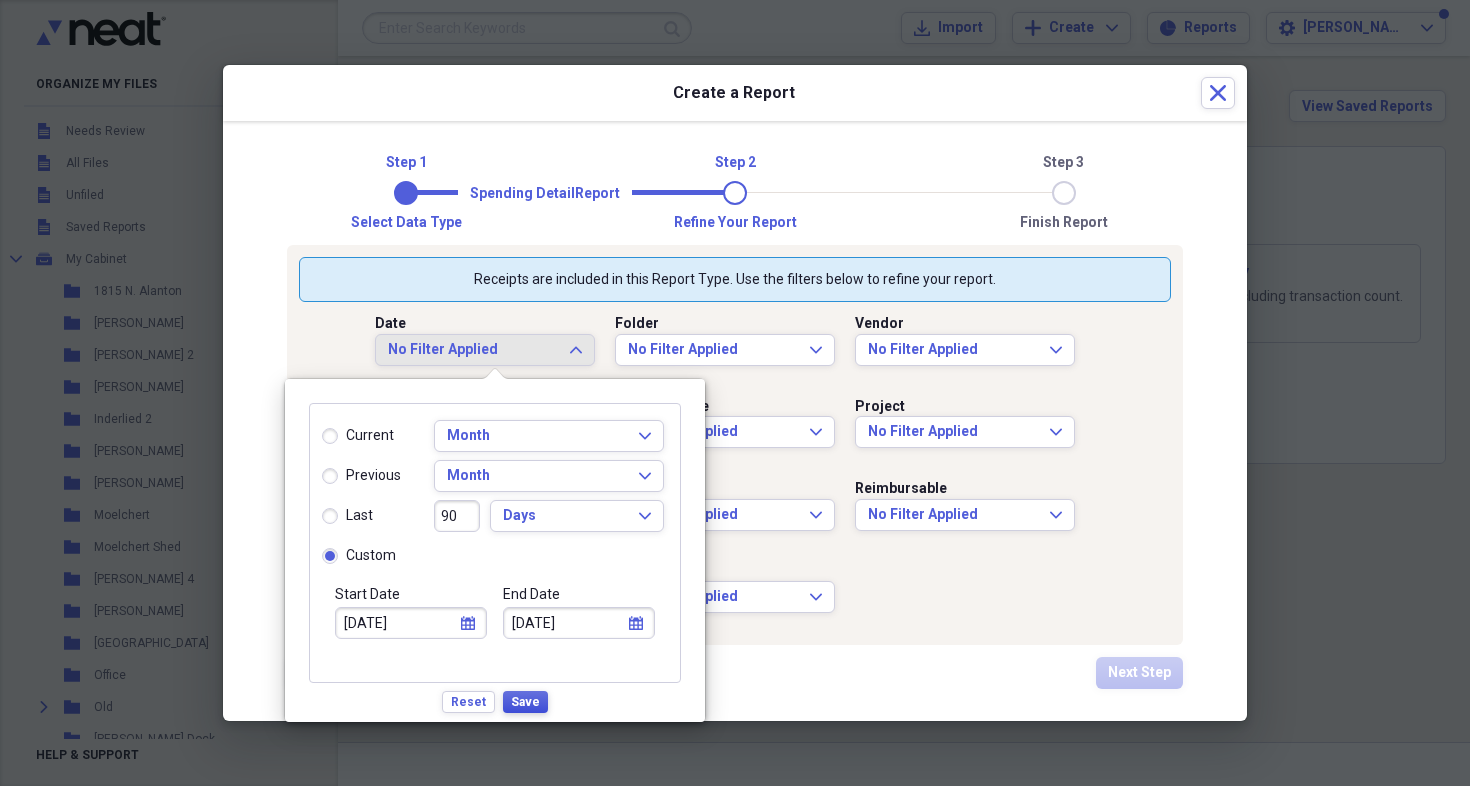 click on "Save" at bounding box center (525, 702) 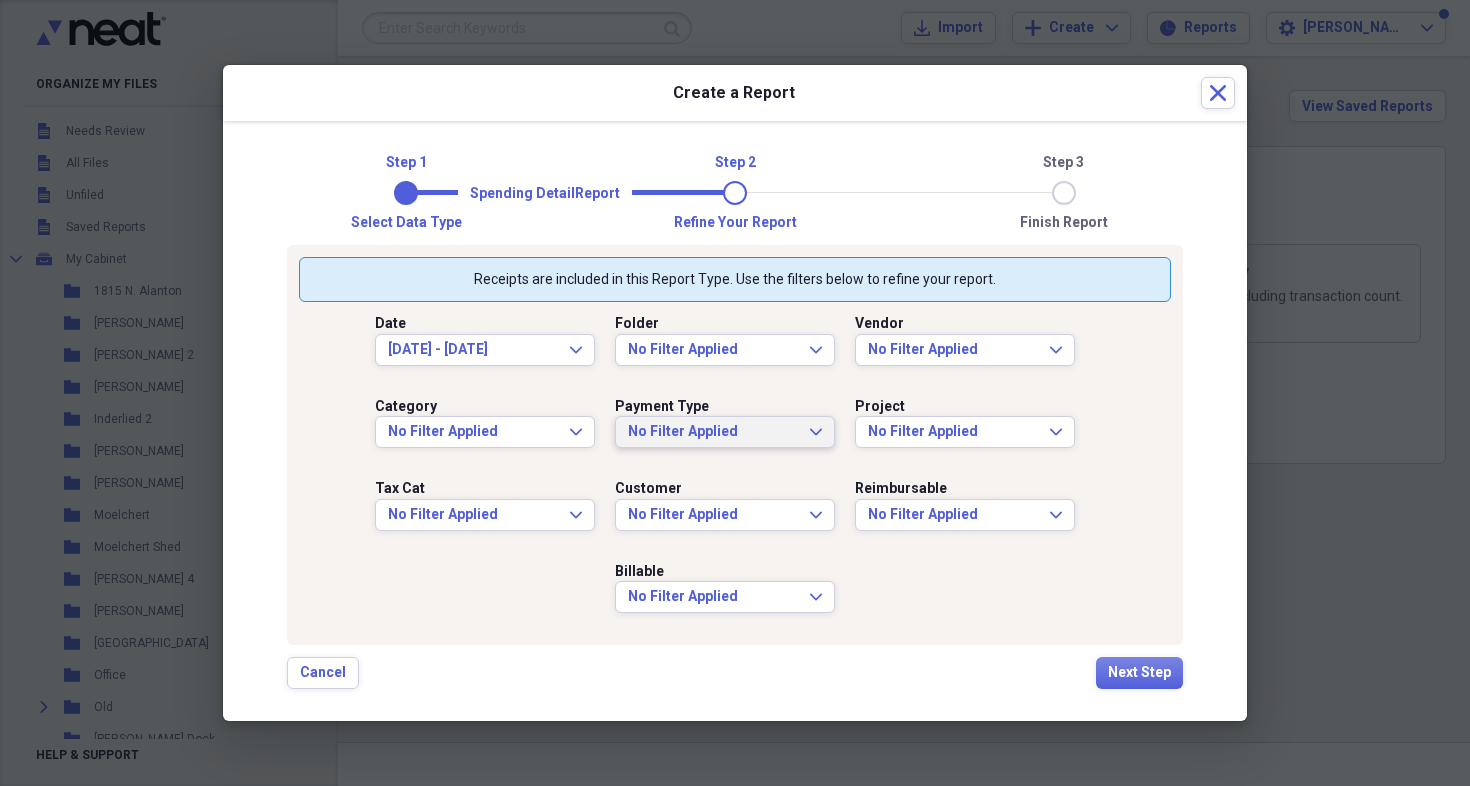 click on "No Filter Applied" at bounding box center (713, 432) 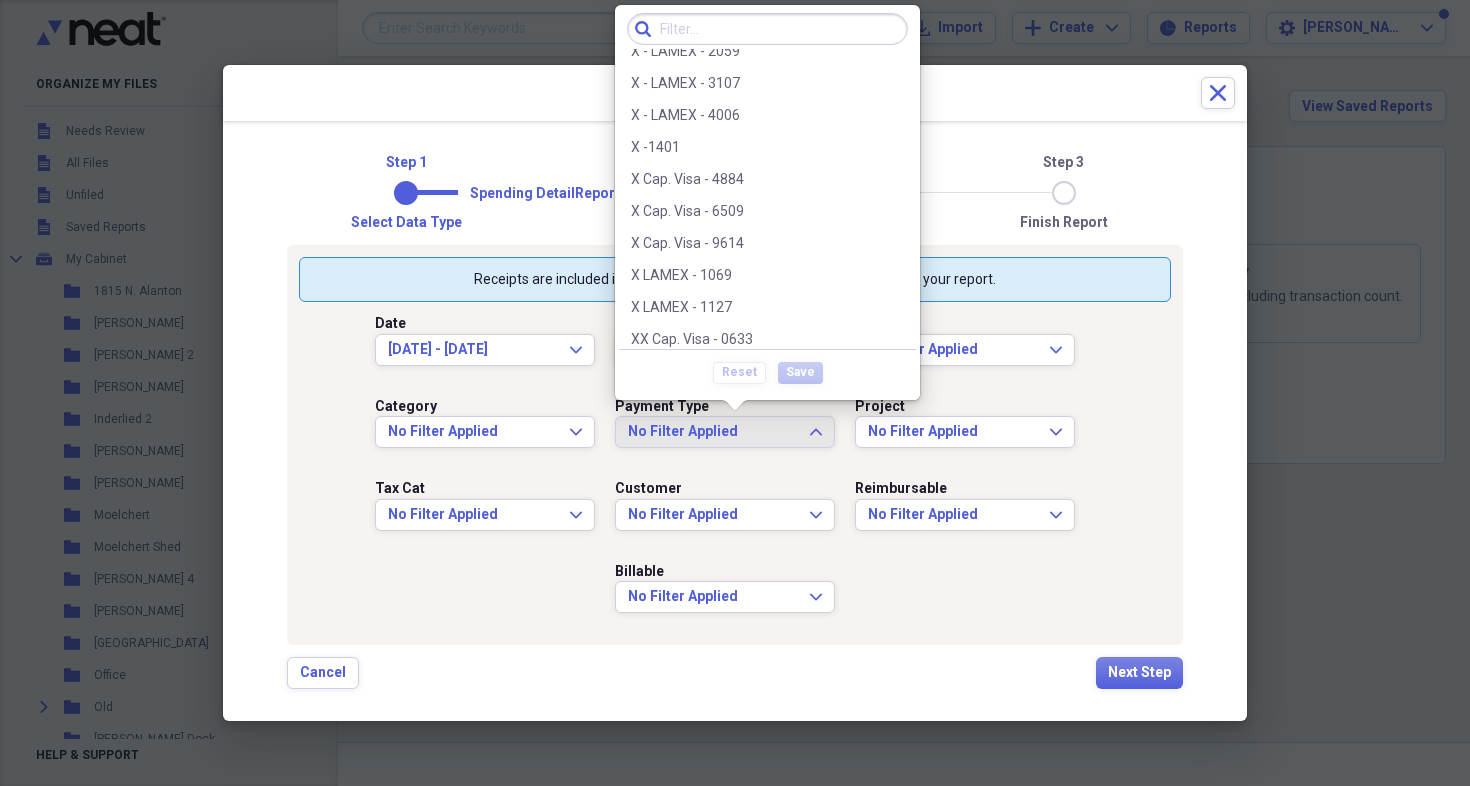 scroll, scrollTop: 3065, scrollLeft: 0, axis: vertical 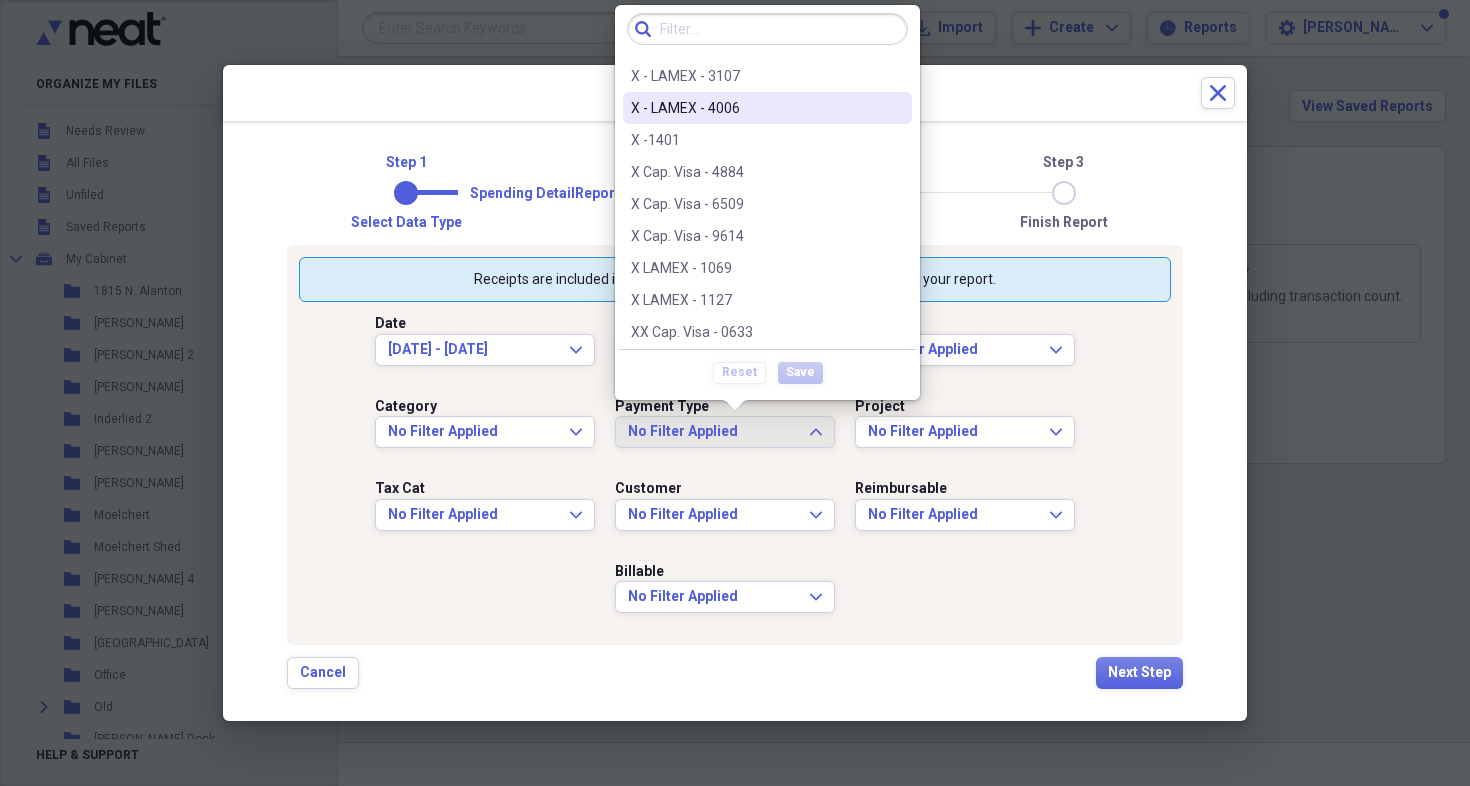 click on "X - LAMEX - 4006" at bounding box center [755, 108] 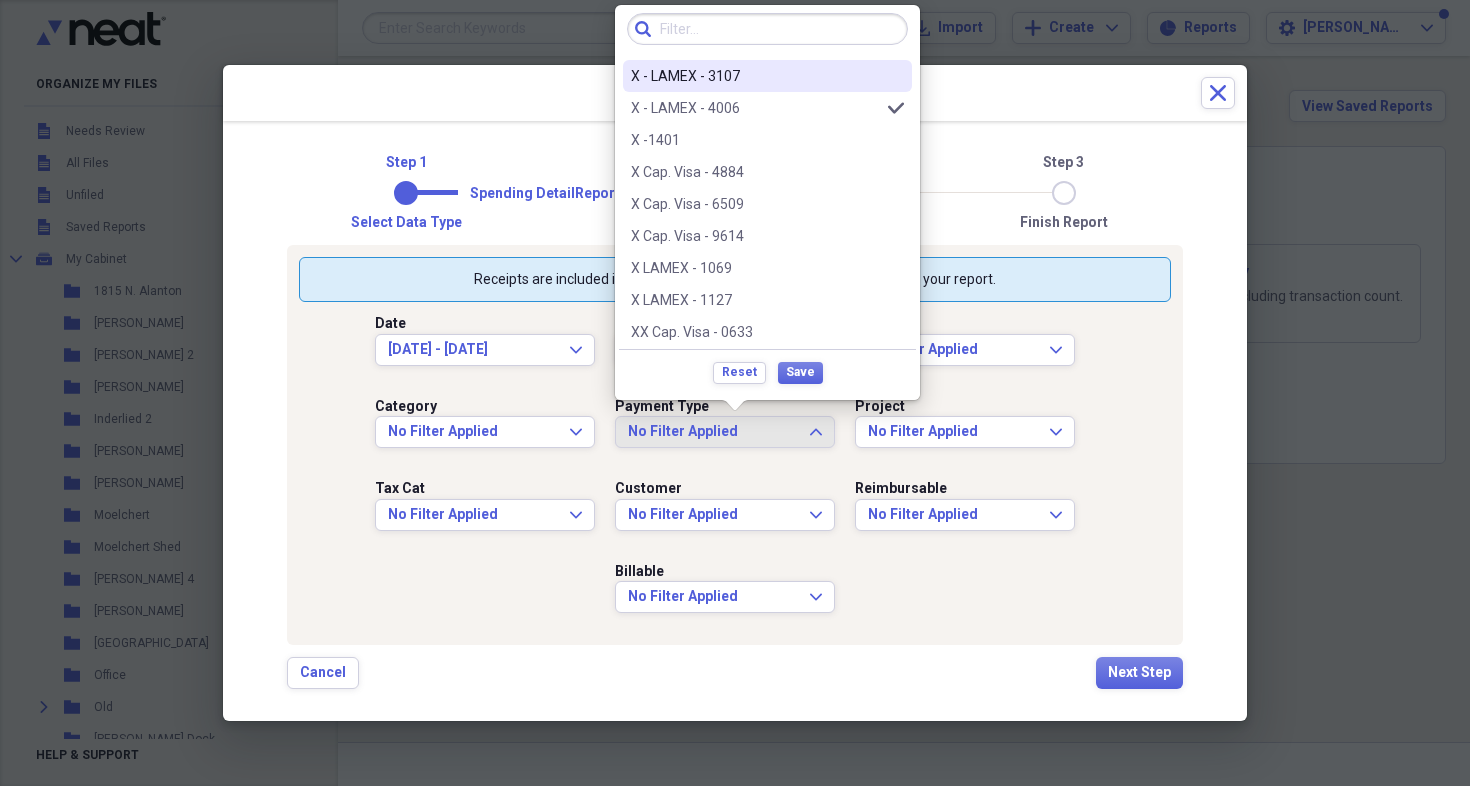click on "X - LAMEX - 3107" at bounding box center [755, 76] 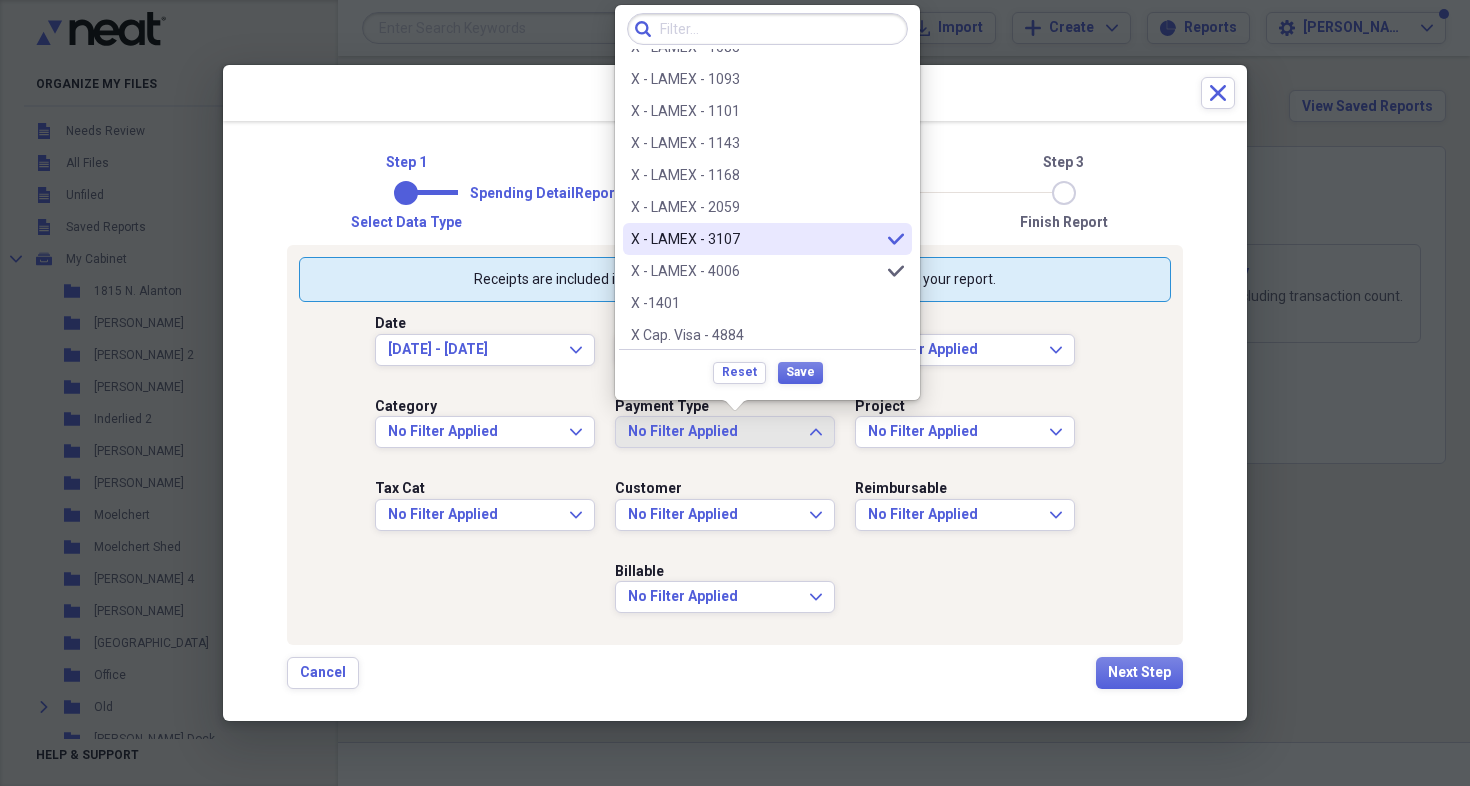 scroll, scrollTop: 2896, scrollLeft: 0, axis: vertical 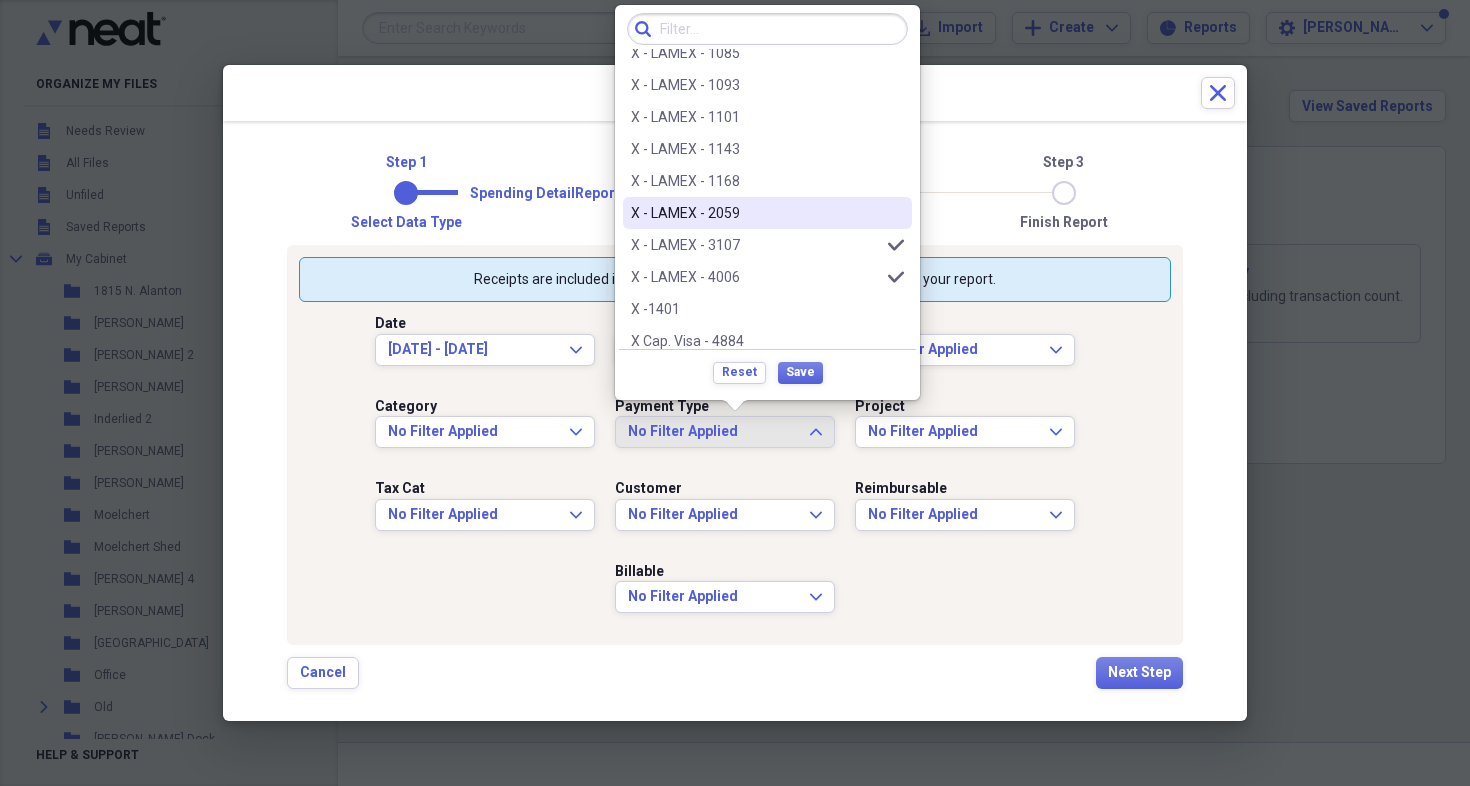 click on "X - LAMEX - 2059" at bounding box center (767, 213) 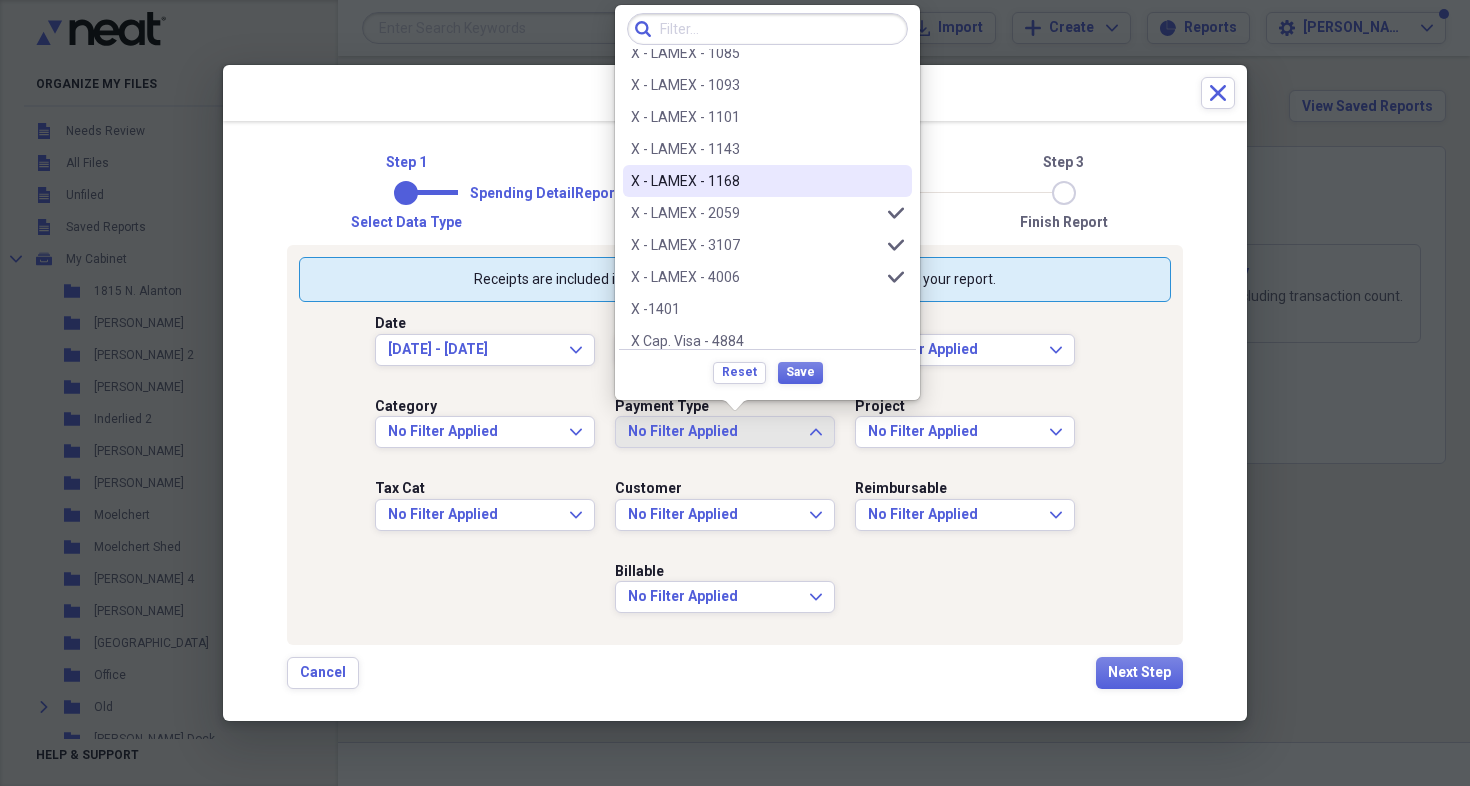 click on "X - LAMEX - 1168" at bounding box center [755, 181] 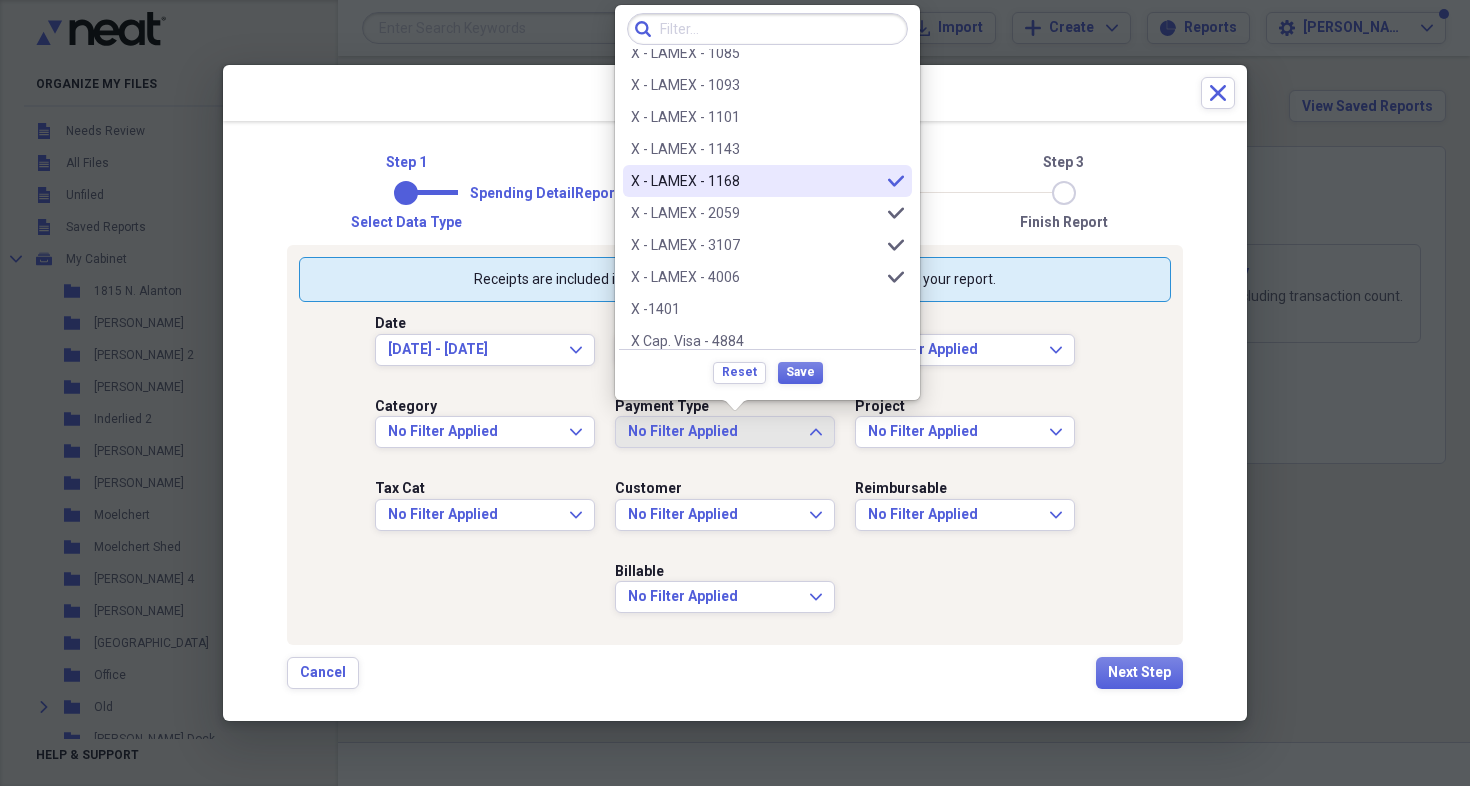 click on "X - LAMEX - 1168" at bounding box center [755, 181] 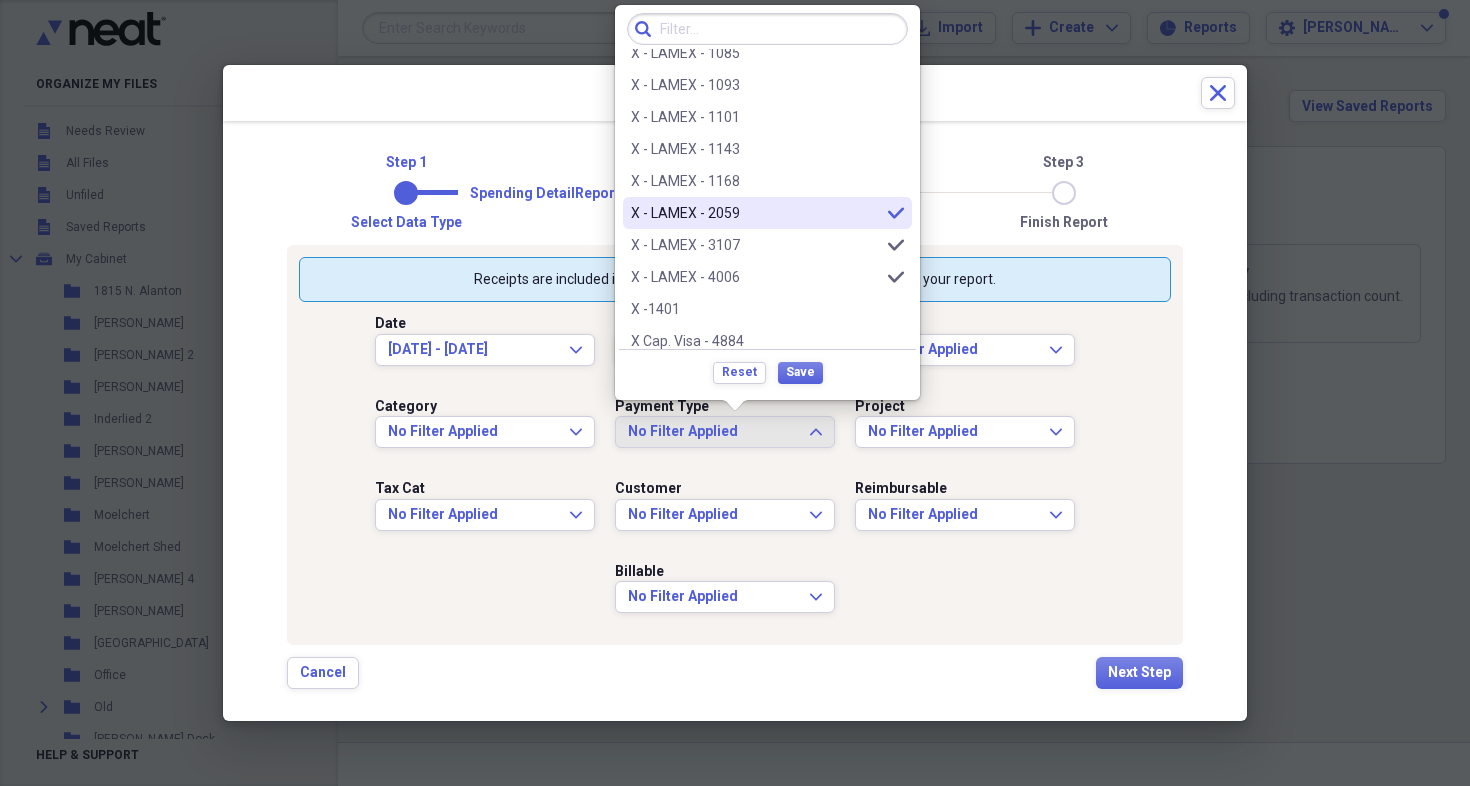 click on "X - LAMEX - 2059" at bounding box center (755, 213) 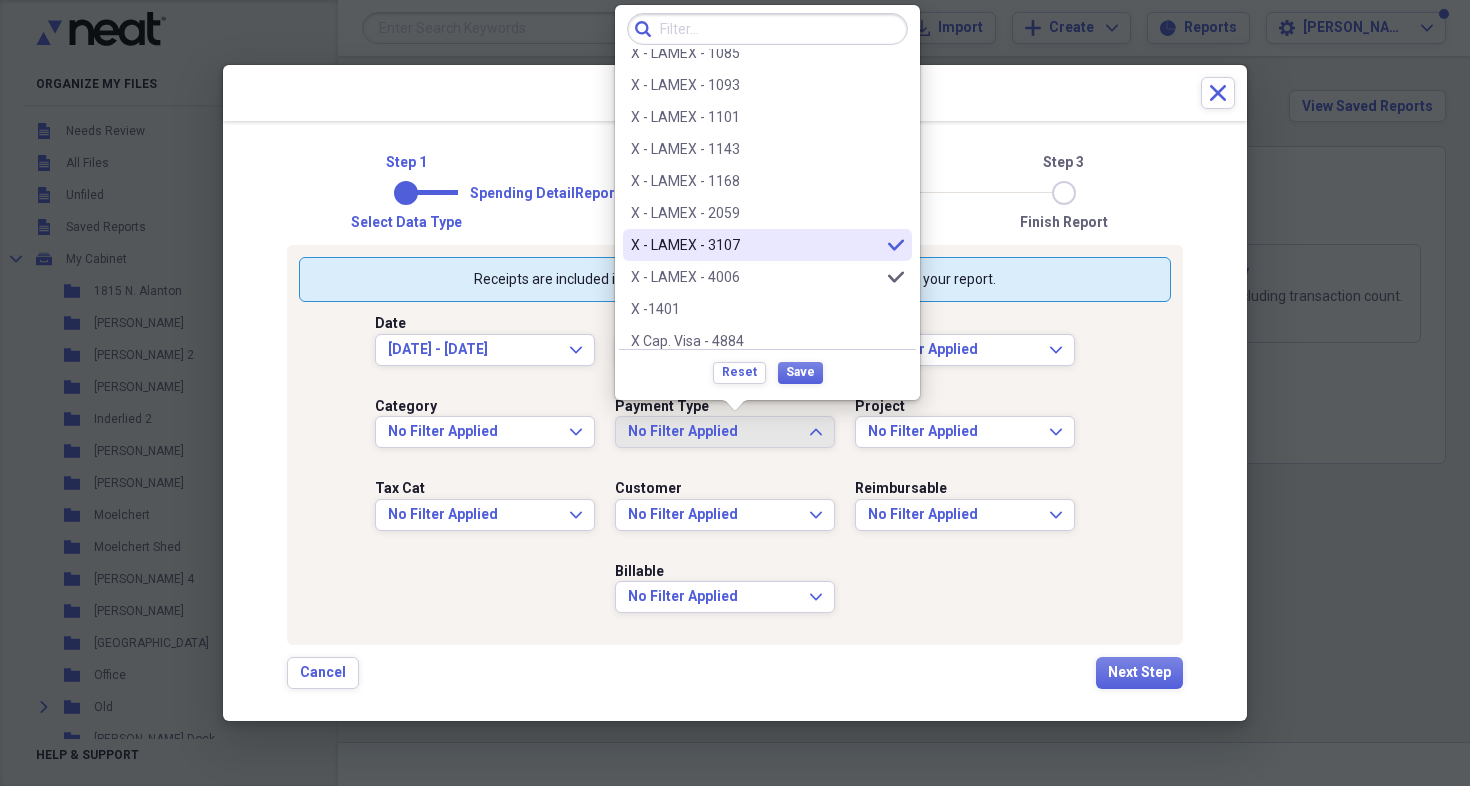 click on "X - LAMEX - 3107 selected" at bounding box center (767, 245) 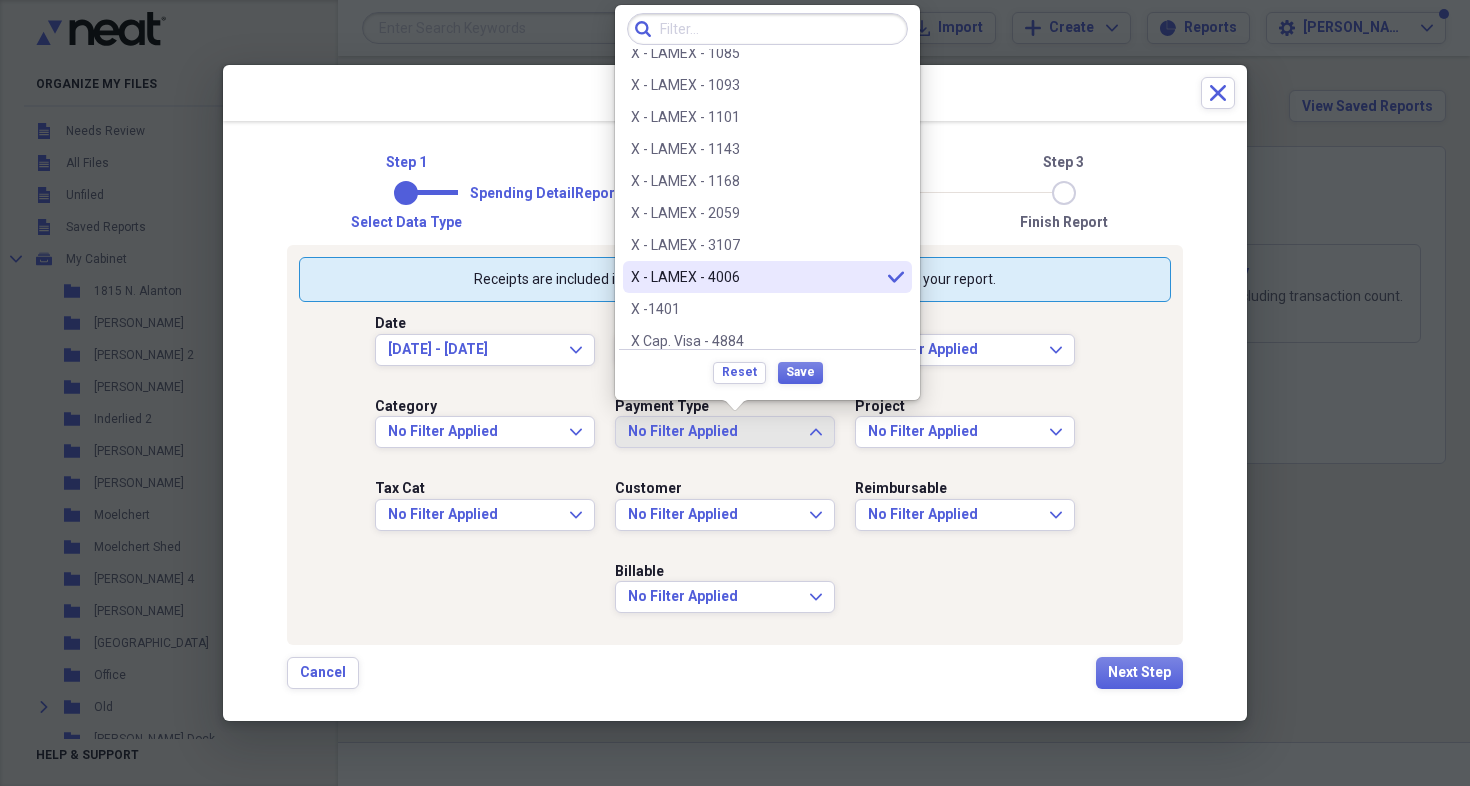 click on "X - LAMEX - 4006" at bounding box center [755, 277] 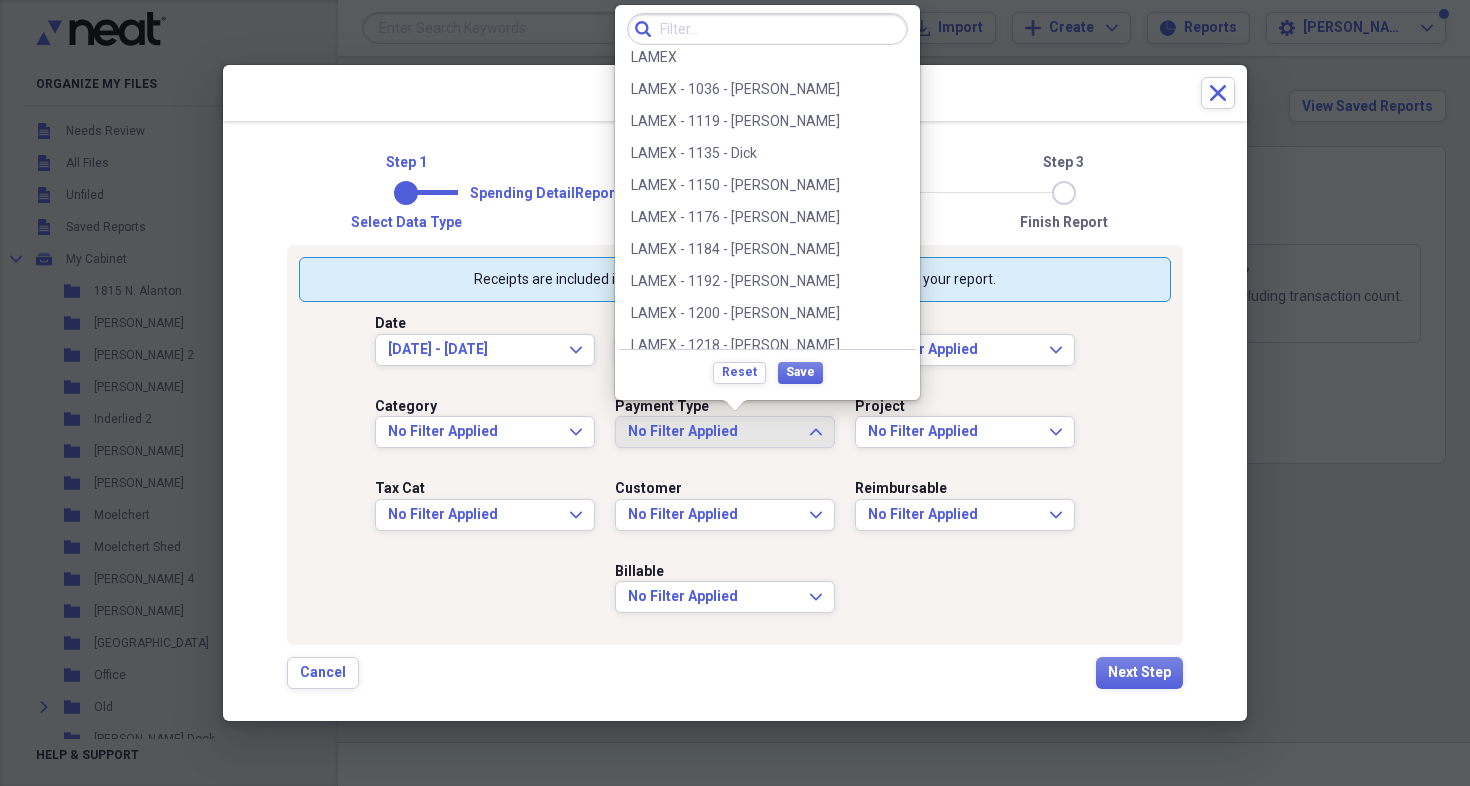 scroll, scrollTop: 1354, scrollLeft: 0, axis: vertical 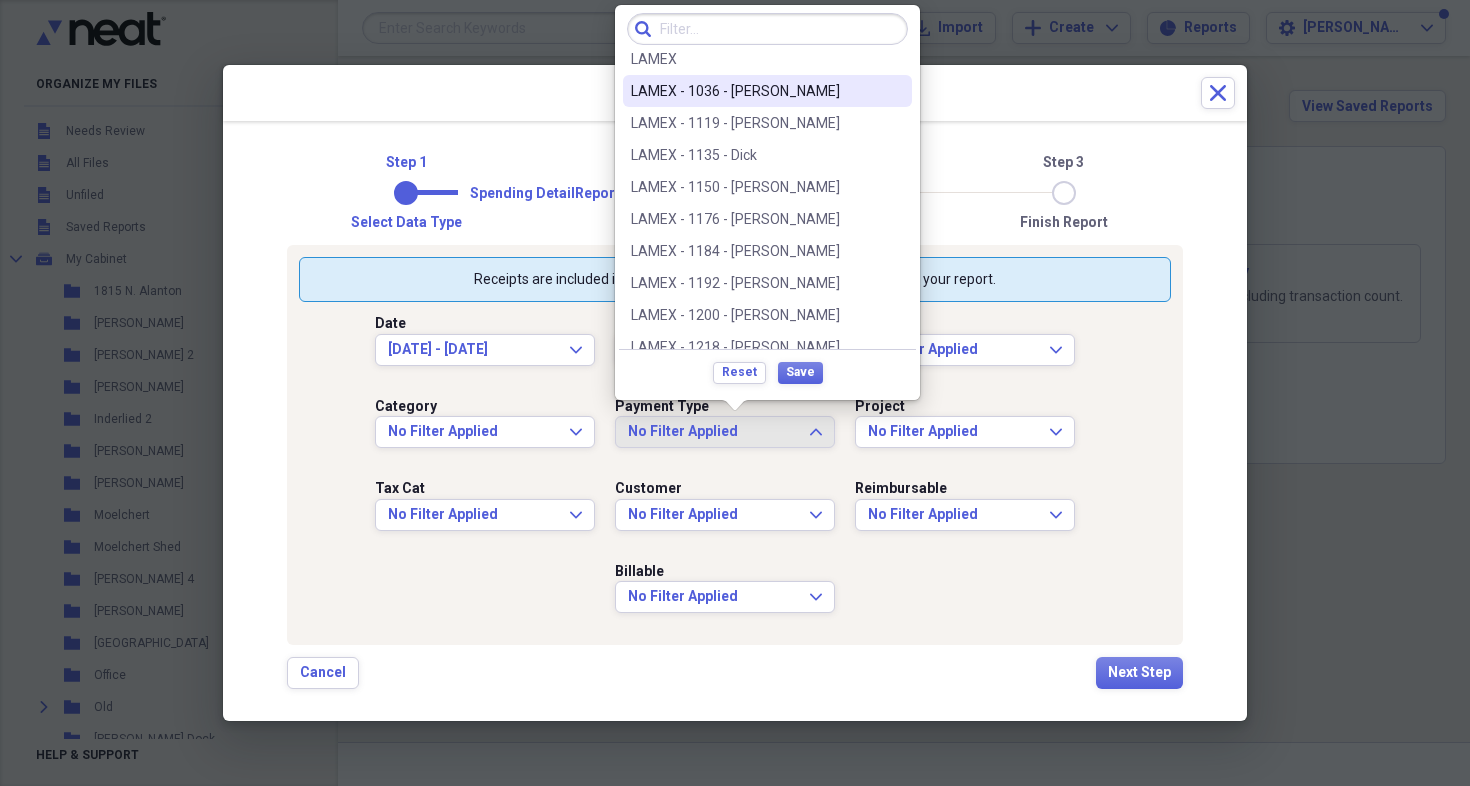 click on "LAMEX - 1036 - [PERSON_NAME]" at bounding box center [755, 91] 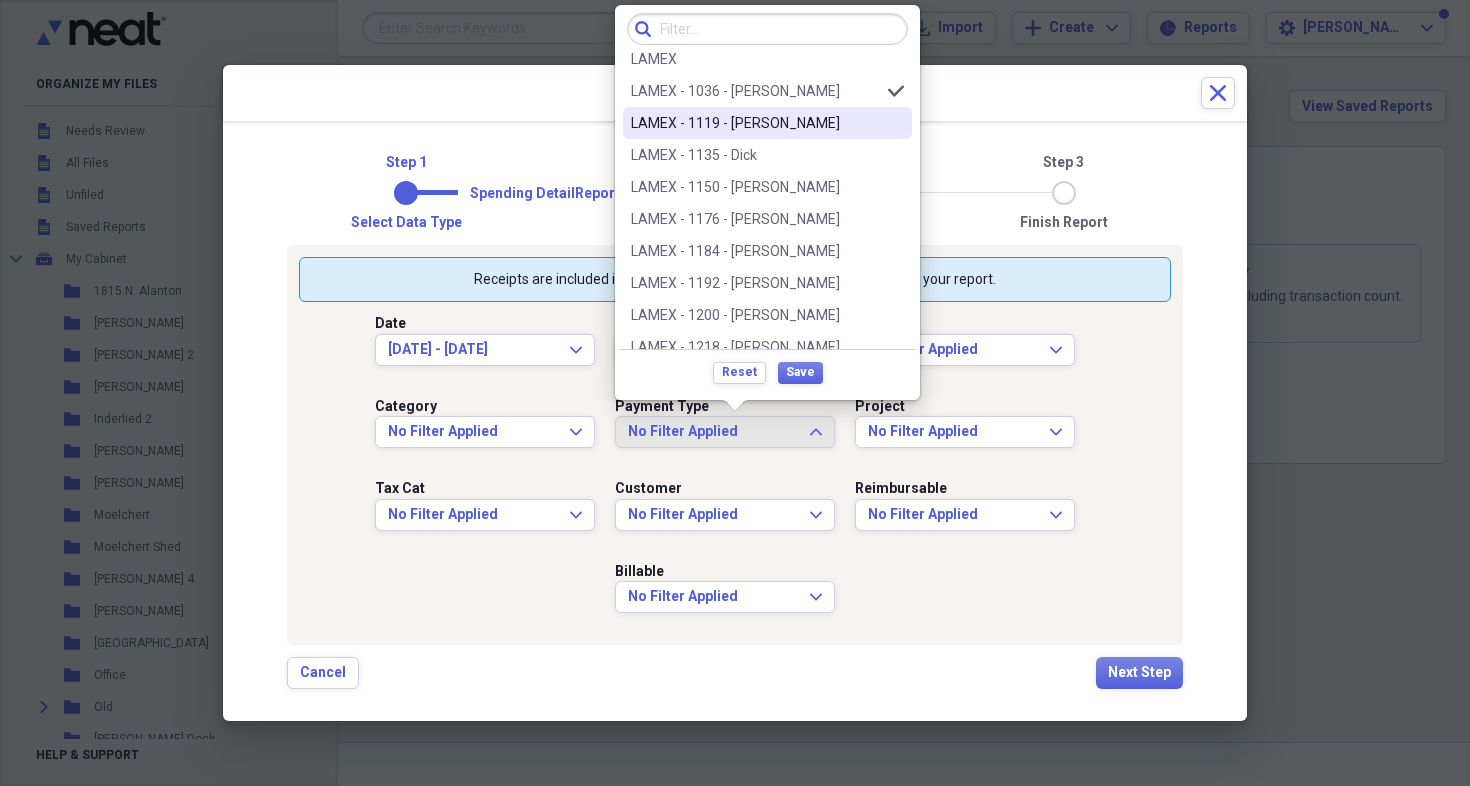 click on "LAMEX - 1119 - [PERSON_NAME]" at bounding box center (767, 123) 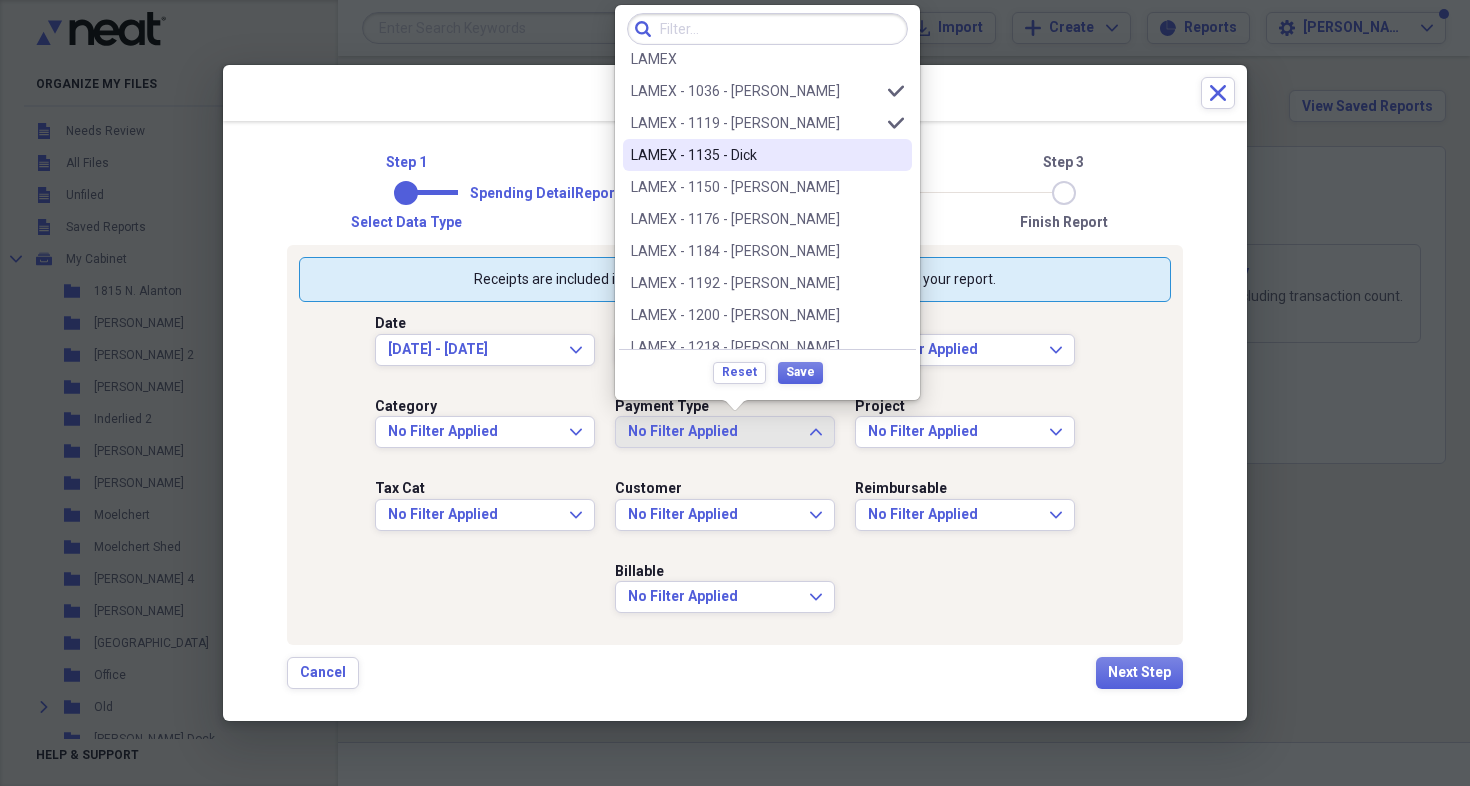 click on "LAMEX - 1135 - Dick" at bounding box center (755, 155) 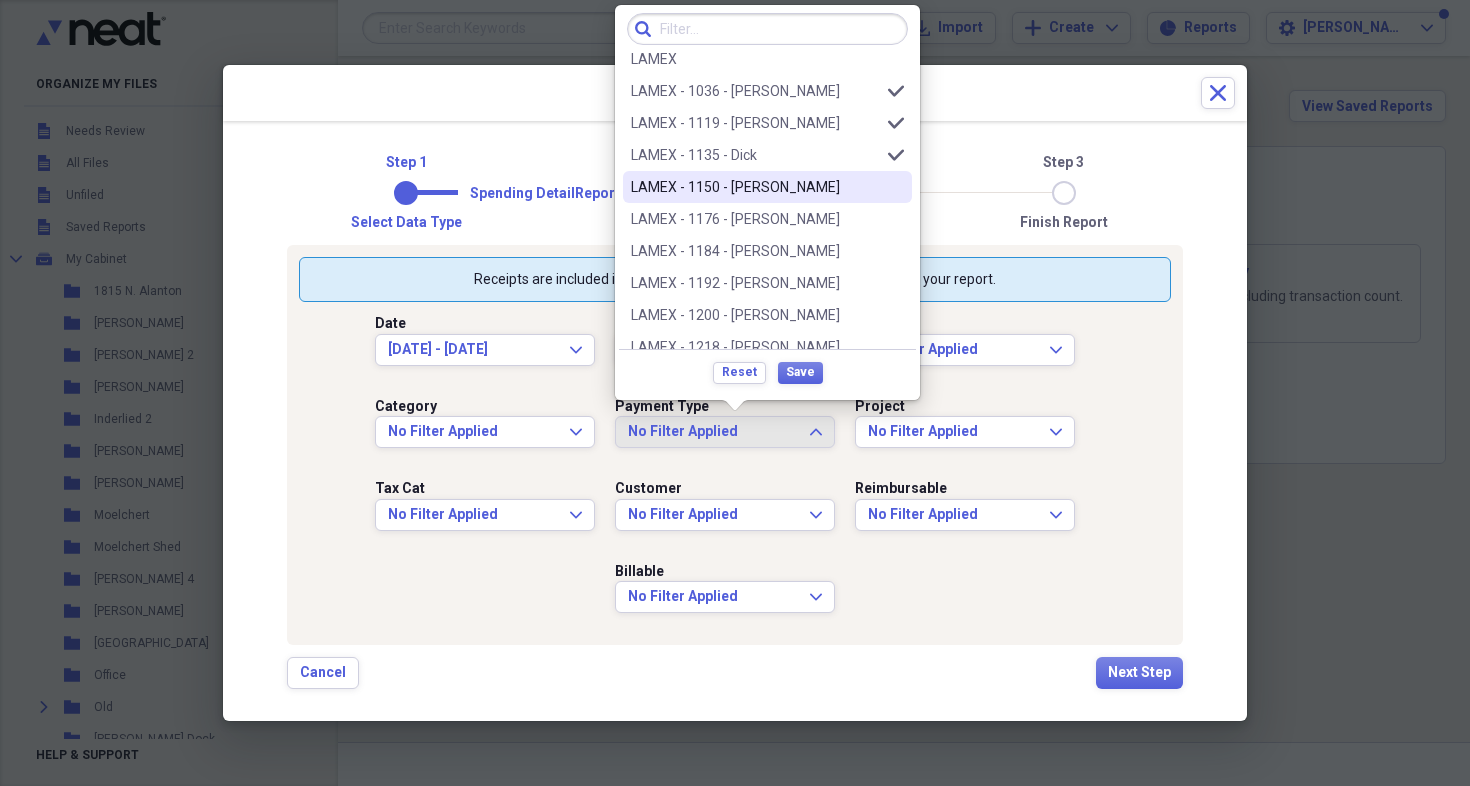 click on "LAMEX - 1150 - [PERSON_NAME]" at bounding box center (755, 187) 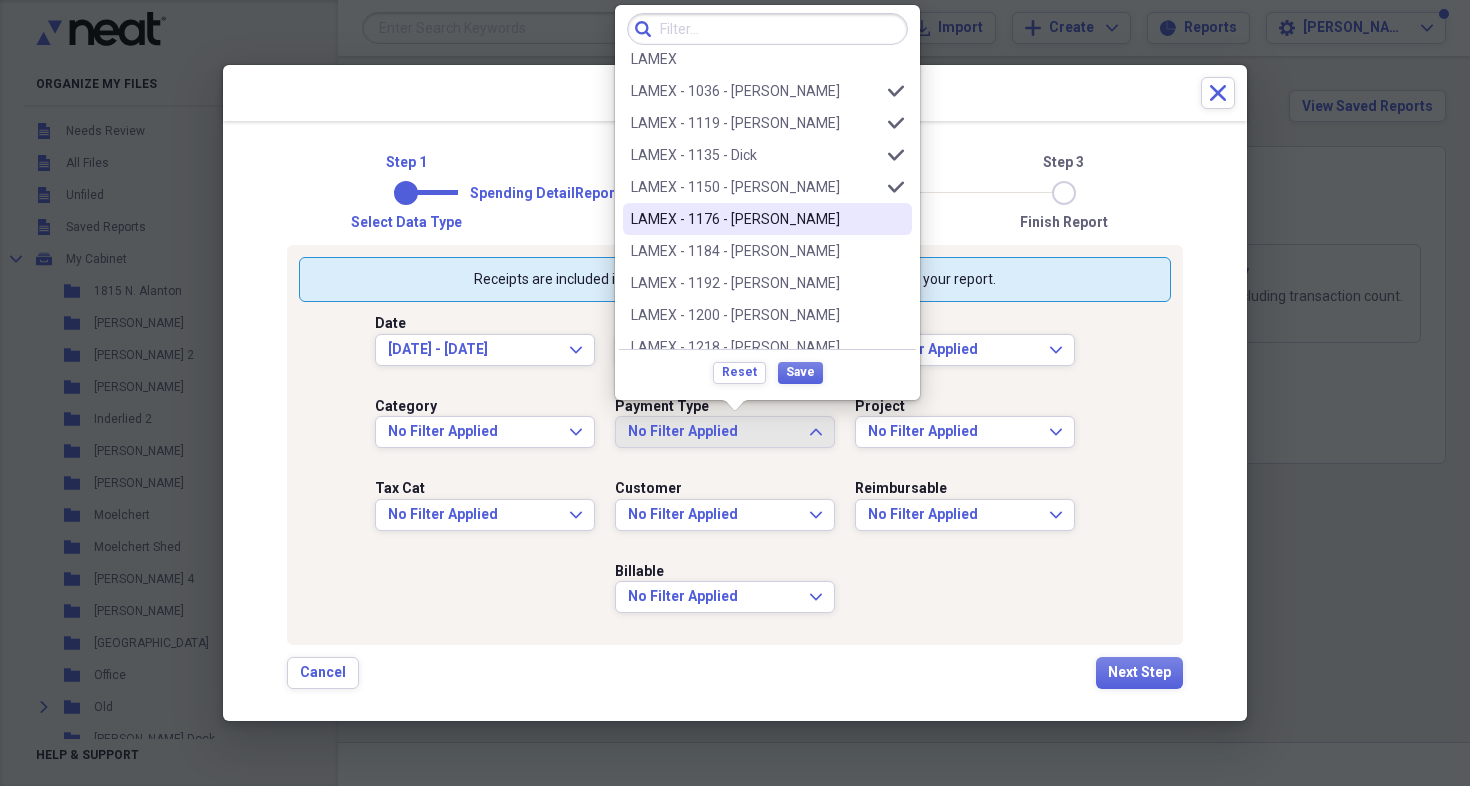 click on "LAMEX - 1176 - [PERSON_NAME]" at bounding box center [767, 219] 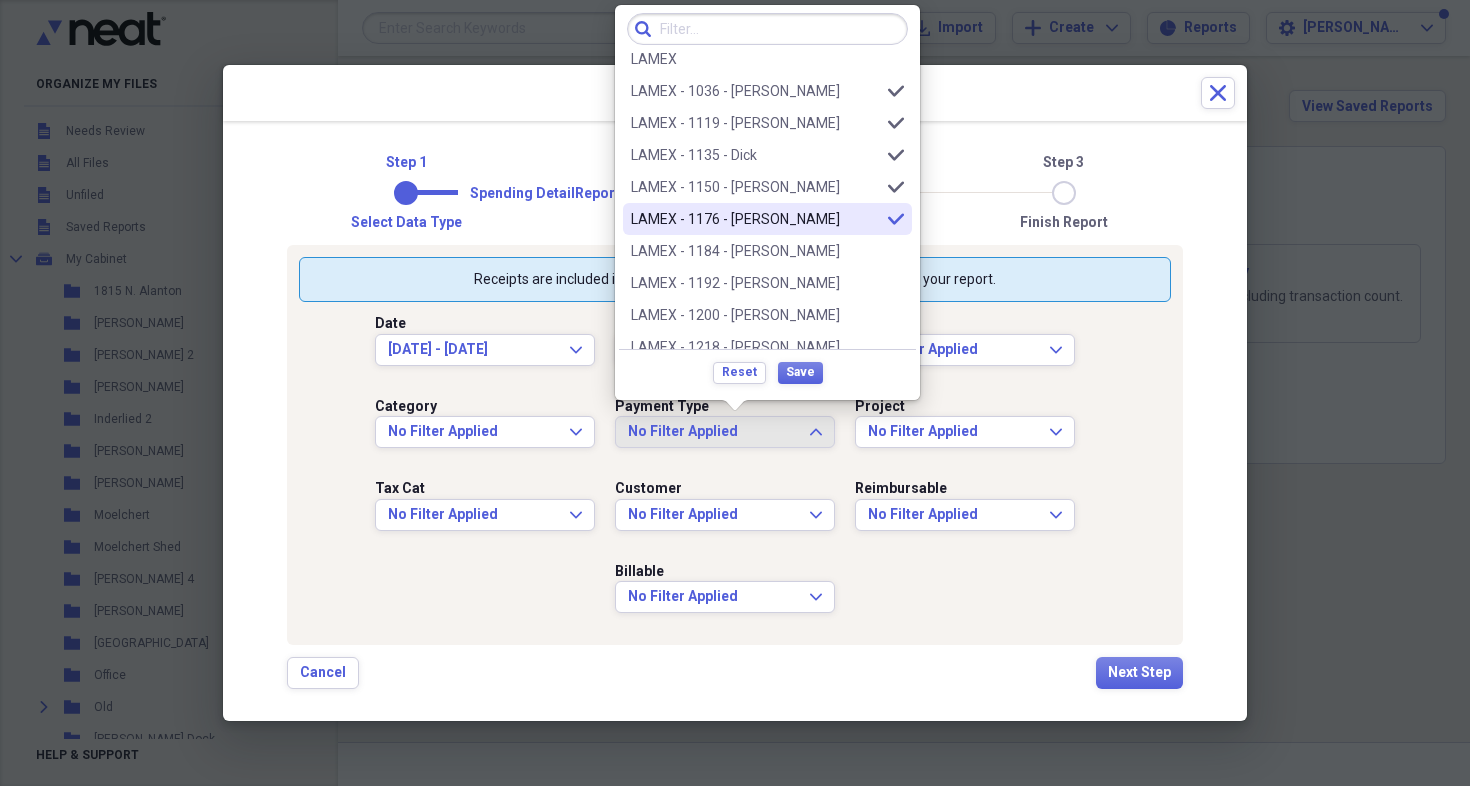 click on "LAMEX - 1184 - [PERSON_NAME]" at bounding box center [755, 251] 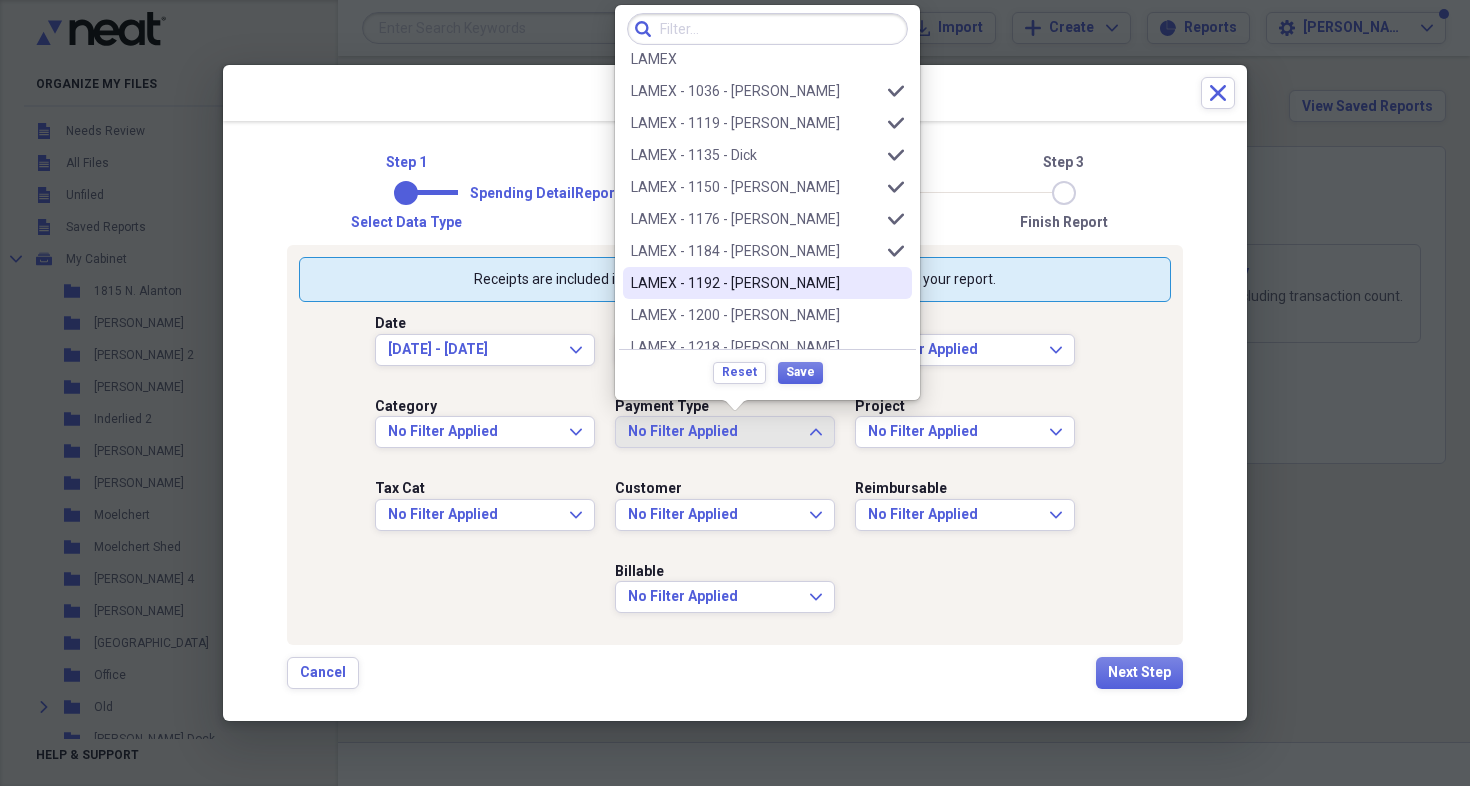 click on "LAMEX - 1192 - [PERSON_NAME]" at bounding box center (755, 283) 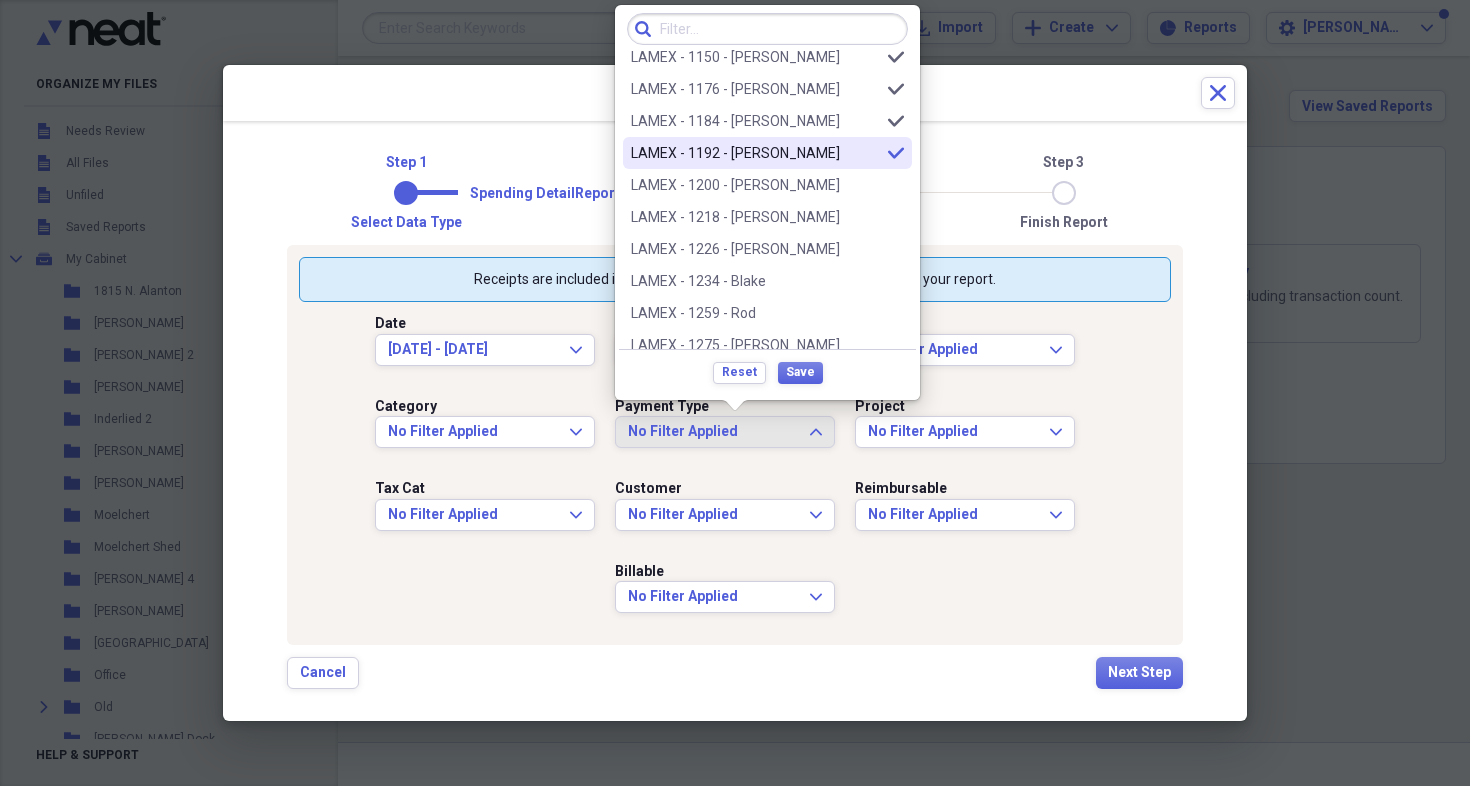 scroll, scrollTop: 1502, scrollLeft: 0, axis: vertical 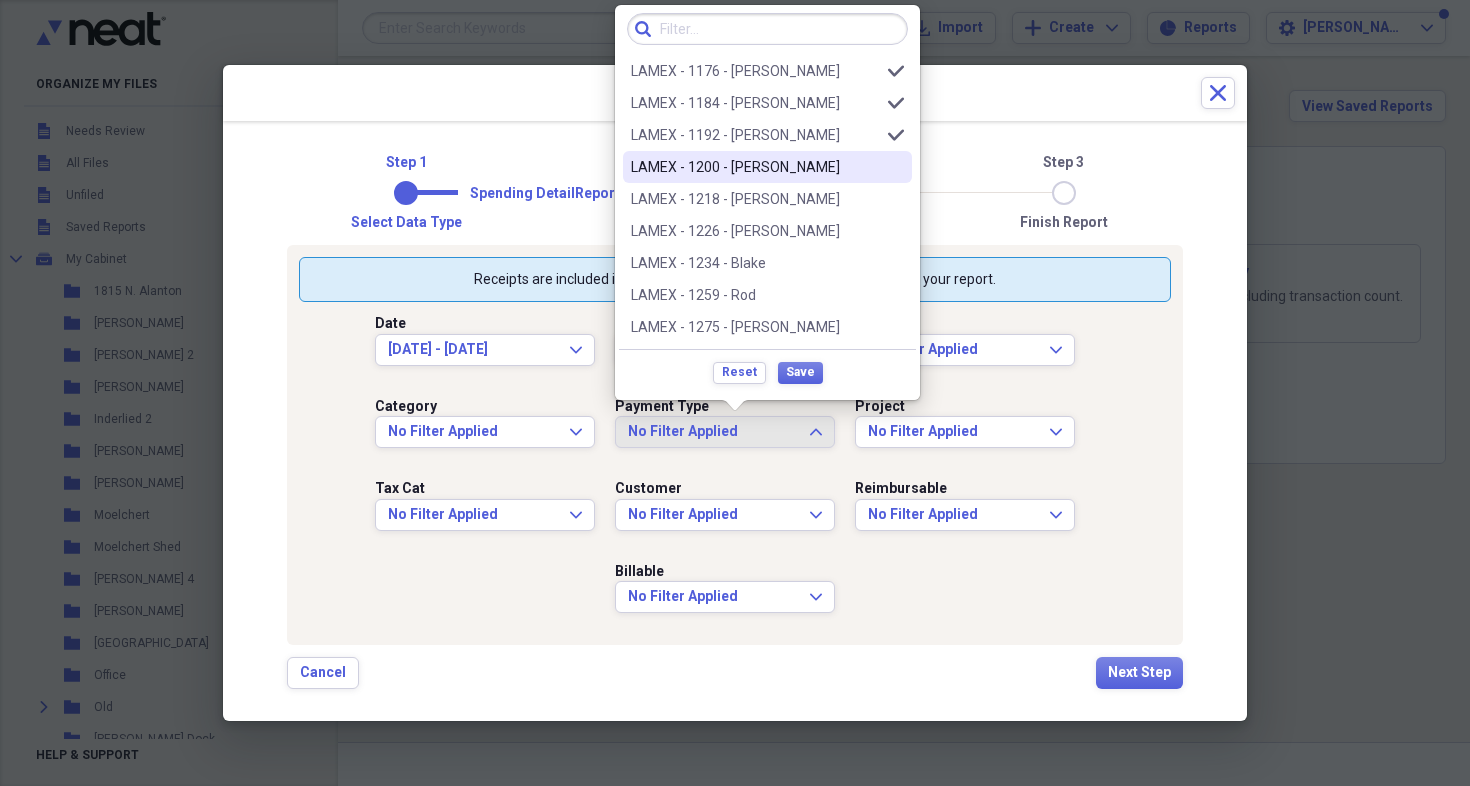 click on "LAMEX - 1200 - [PERSON_NAME]" at bounding box center [767, 167] 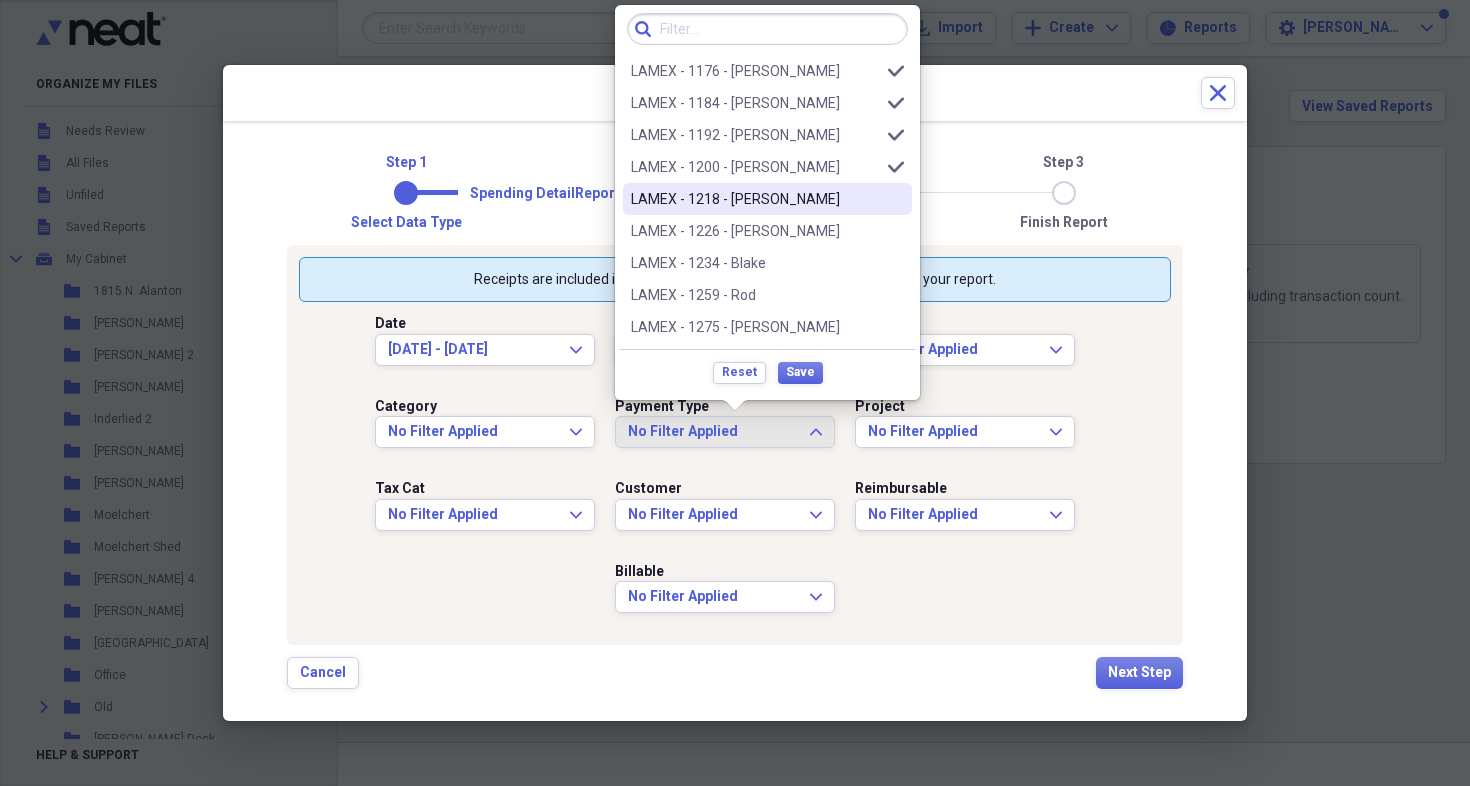click on "LAMEX - 1218 - [PERSON_NAME]" at bounding box center (755, 199) 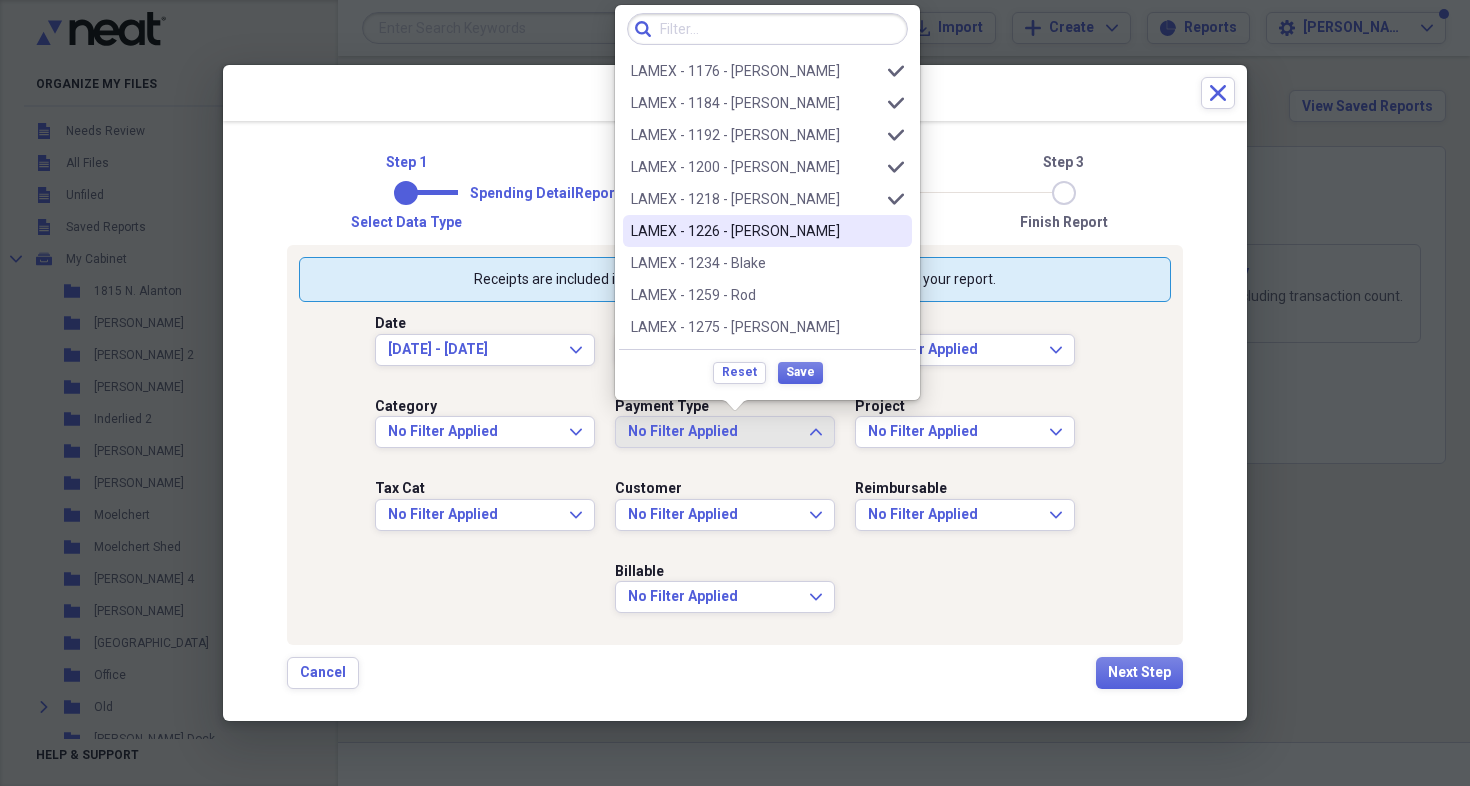 click on "LAMEX - 1226 - [PERSON_NAME]" at bounding box center [755, 231] 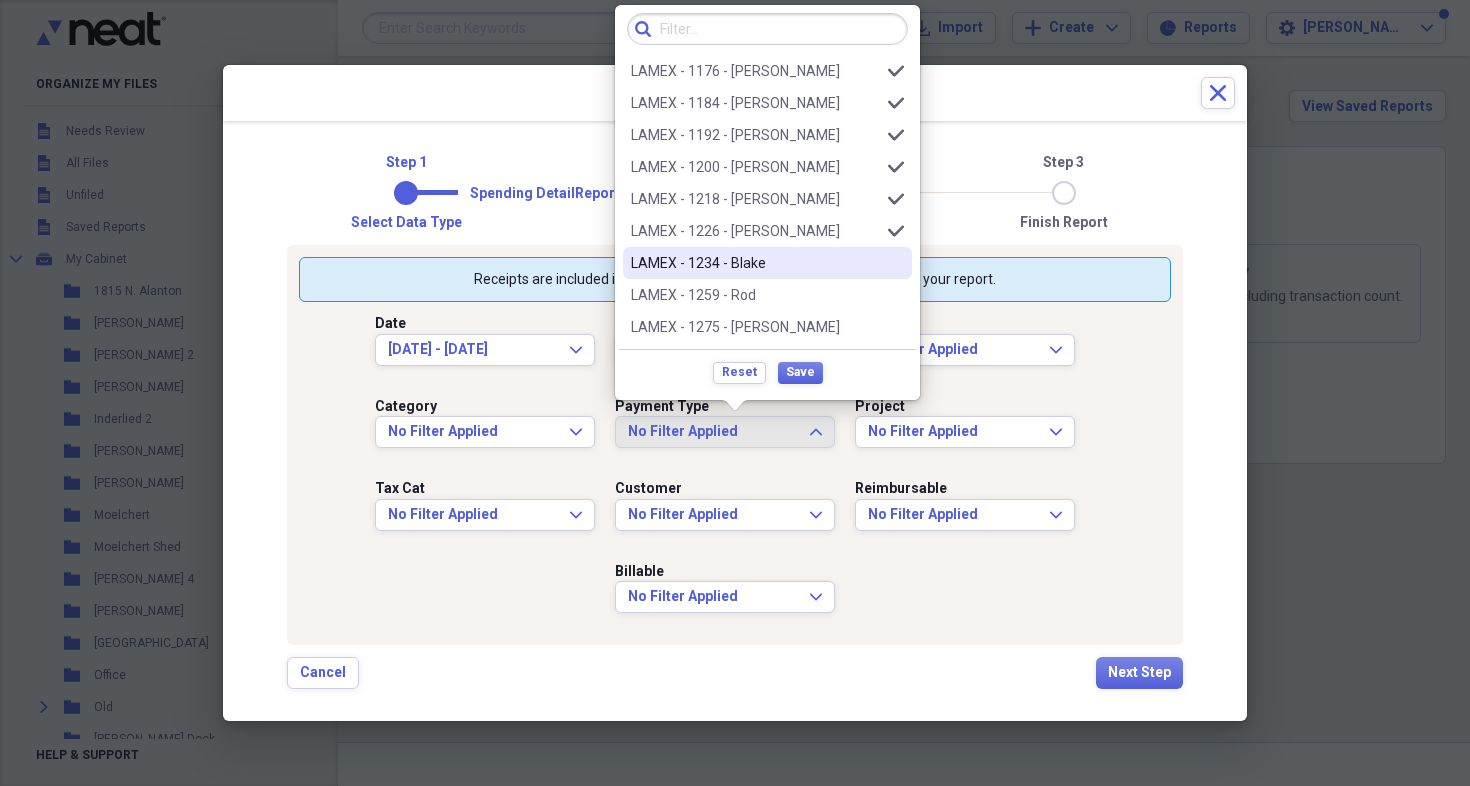 click on "LAMEX - 1234 - Blake" at bounding box center [755, 263] 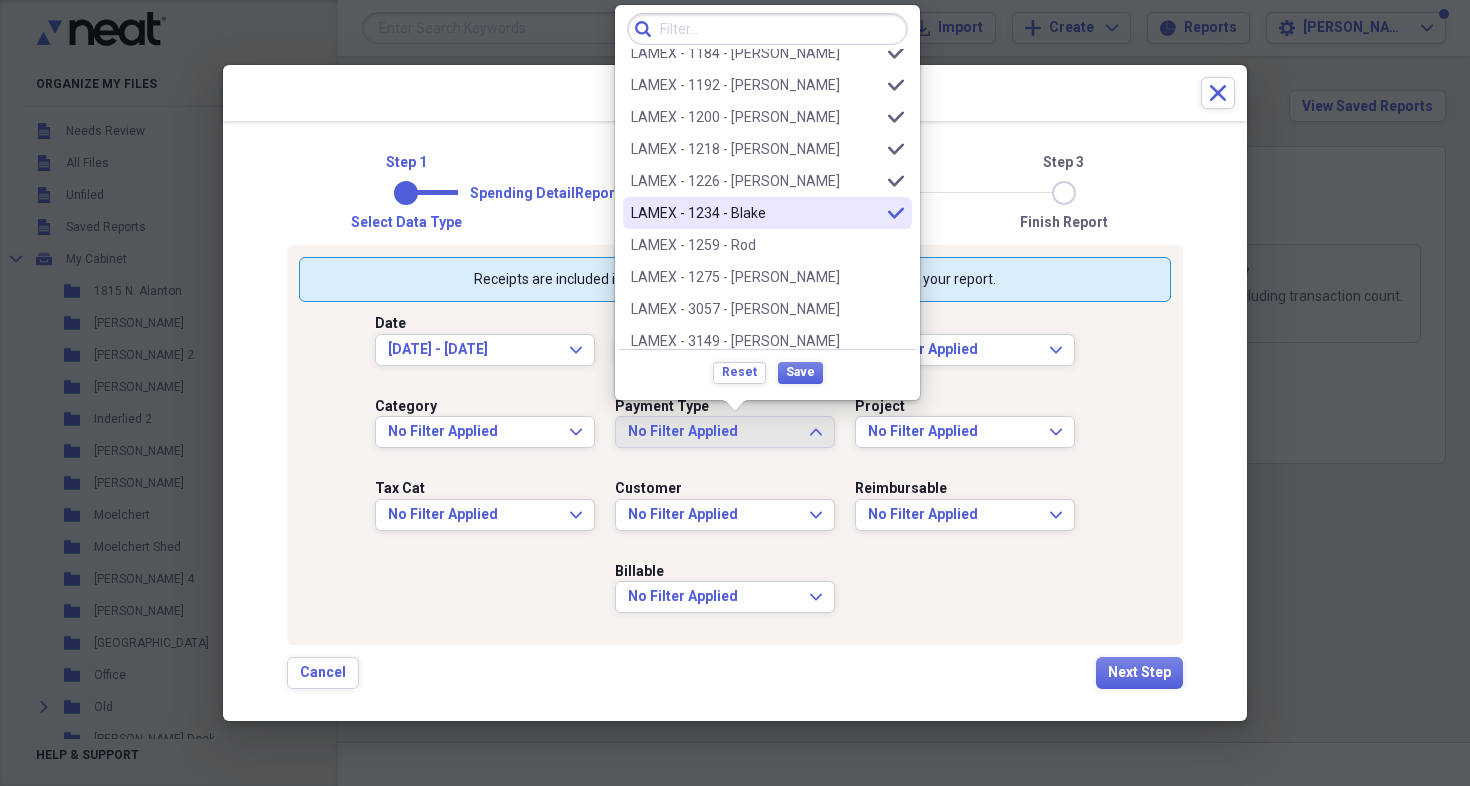 scroll, scrollTop: 1601, scrollLeft: 0, axis: vertical 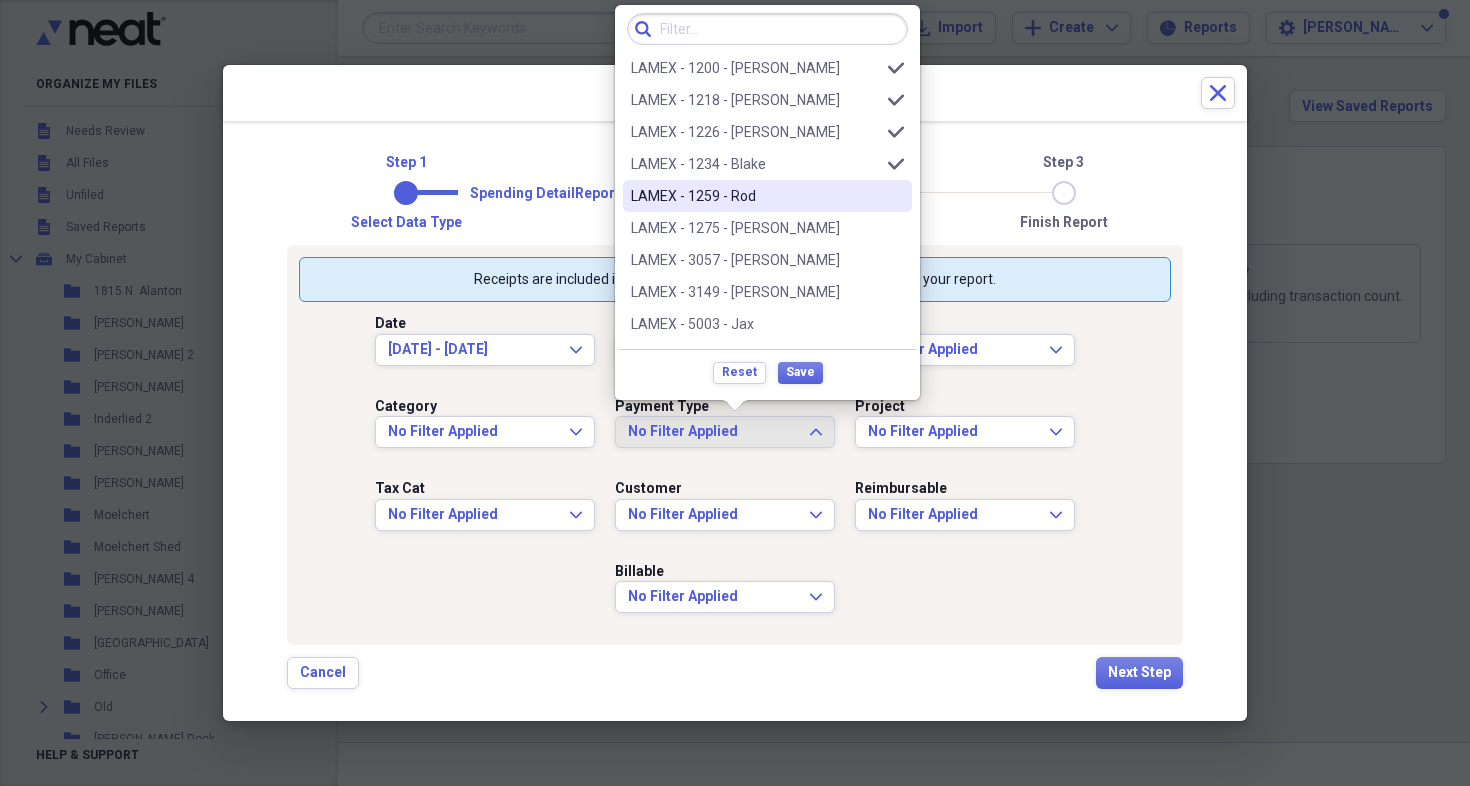 click on "LAMEX - 1259 - Rod" at bounding box center (755, 196) 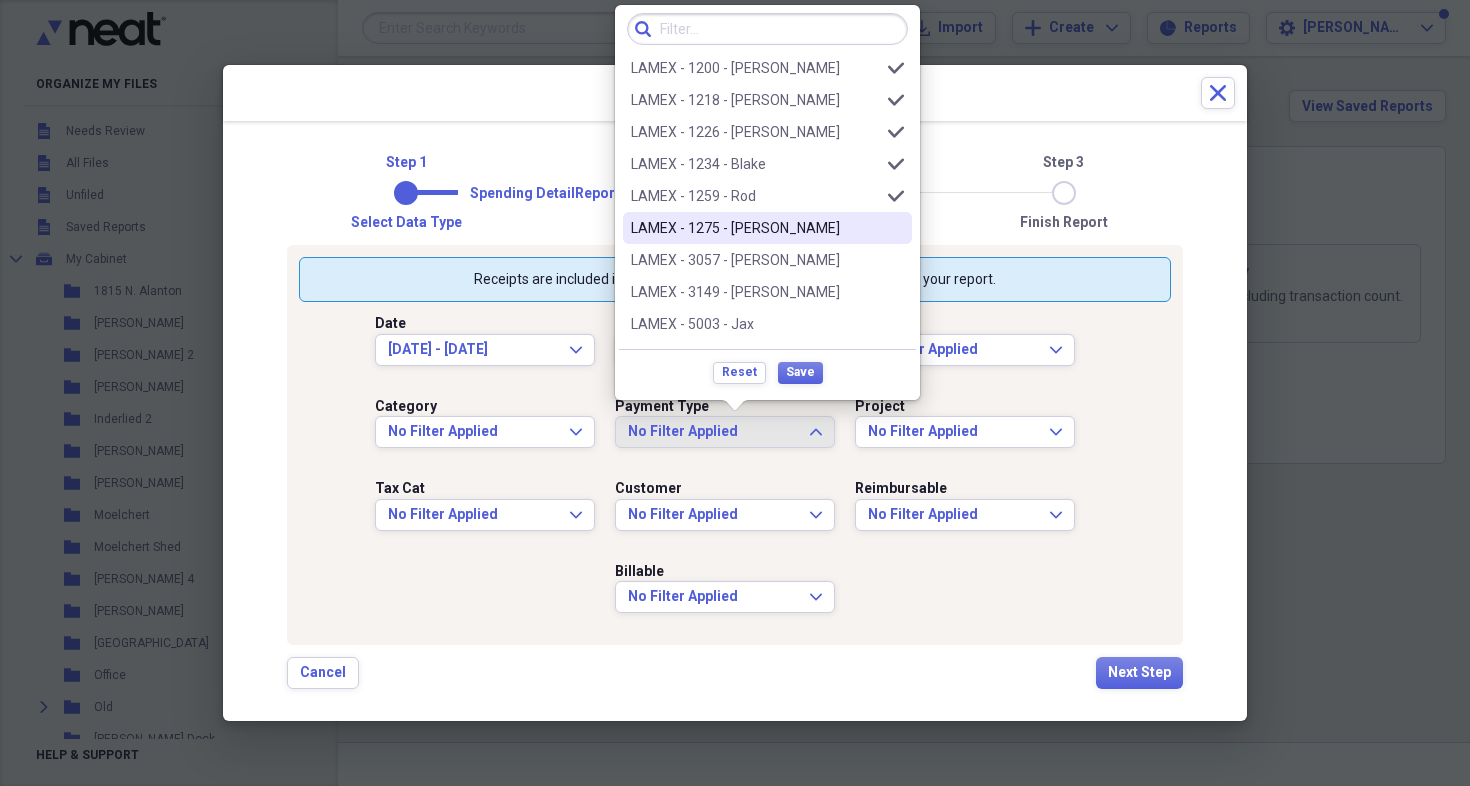 click on "LAMEX - 1275 - [PERSON_NAME]" at bounding box center (767, 228) 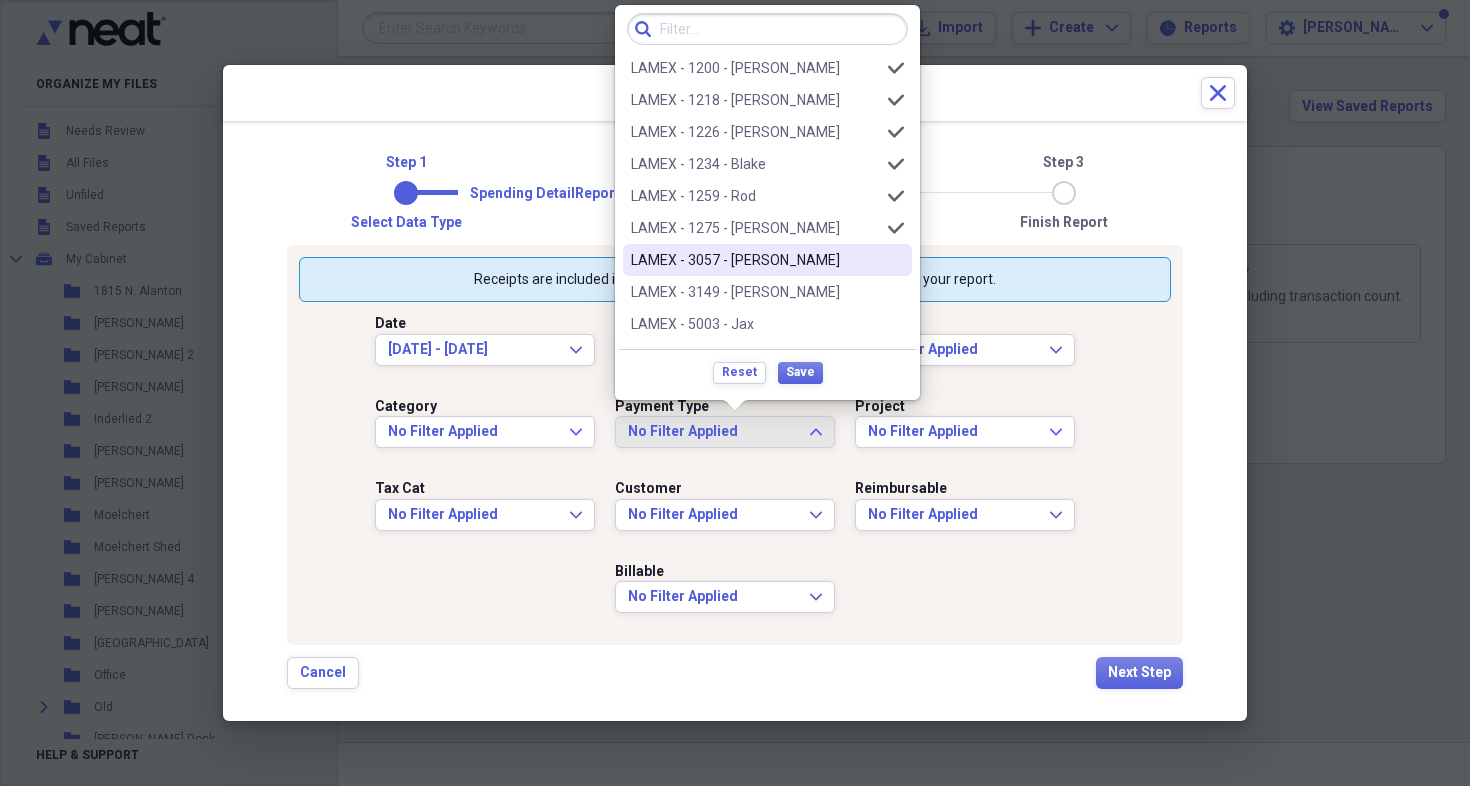 click on "LAMEX - 3057 - [PERSON_NAME]" at bounding box center [767, 260] 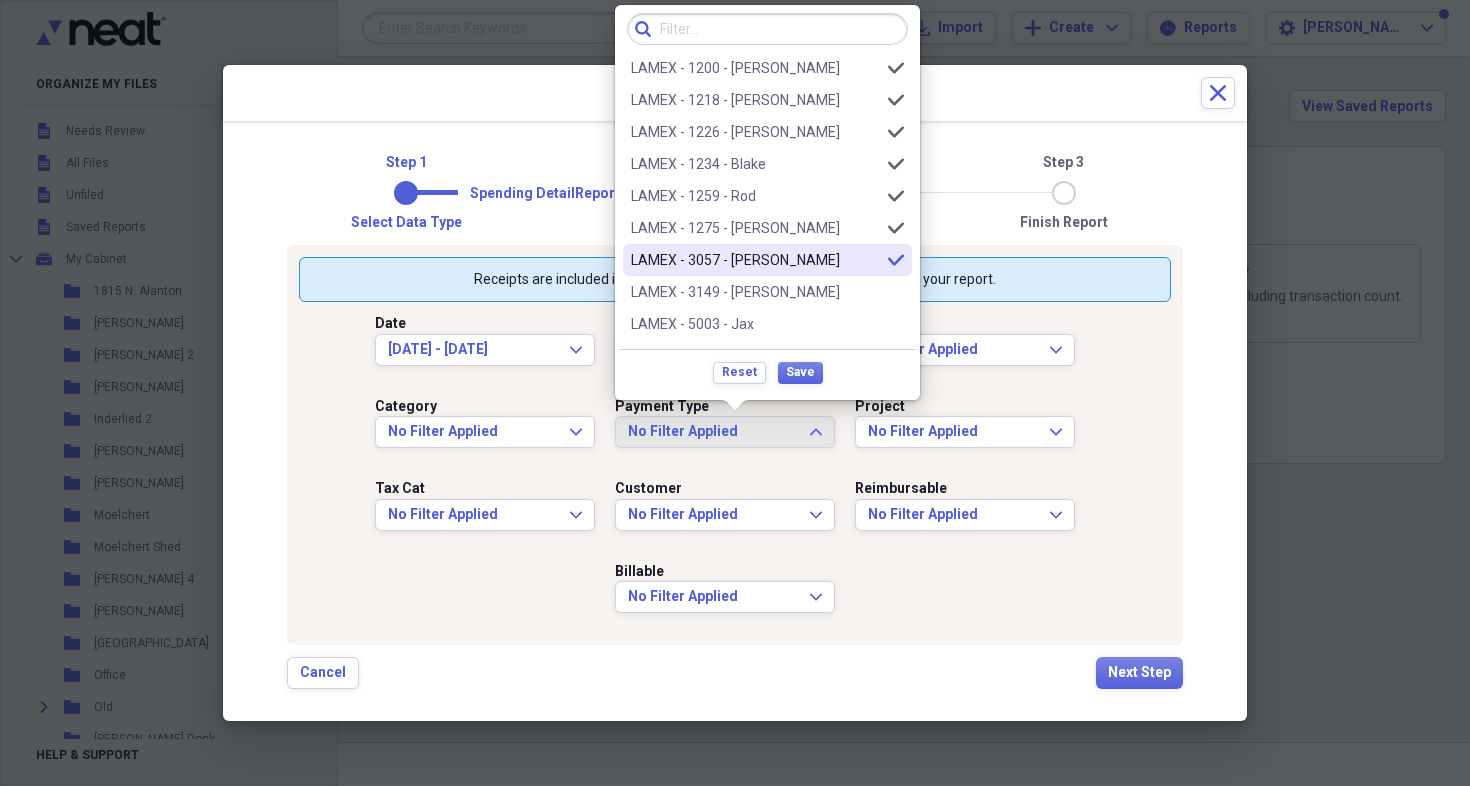 click on "LAMEX - 3149 - [PERSON_NAME]" at bounding box center (767, 292) 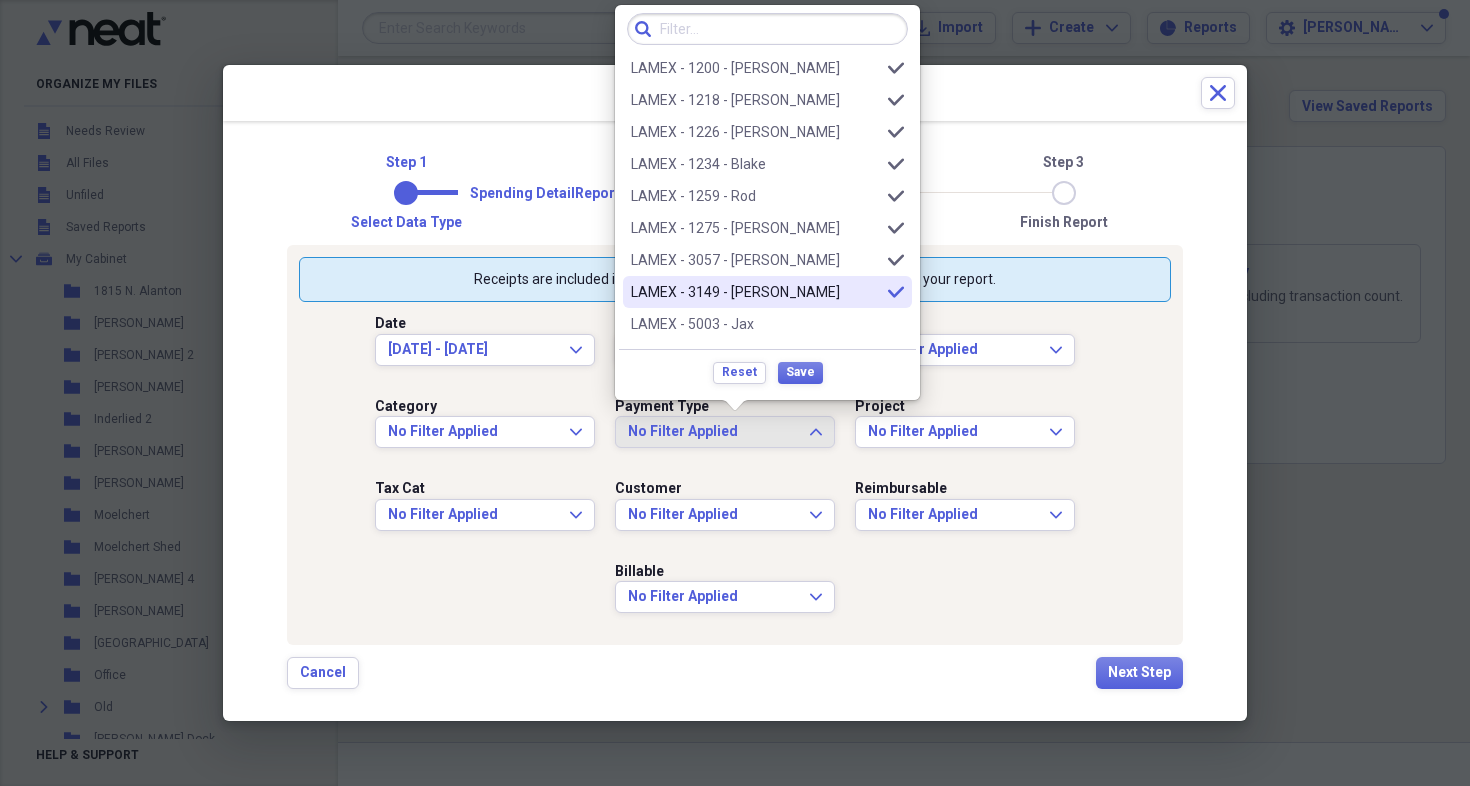 click on "LAMEX - 3149 - [PERSON_NAME]" at bounding box center [755, 292] 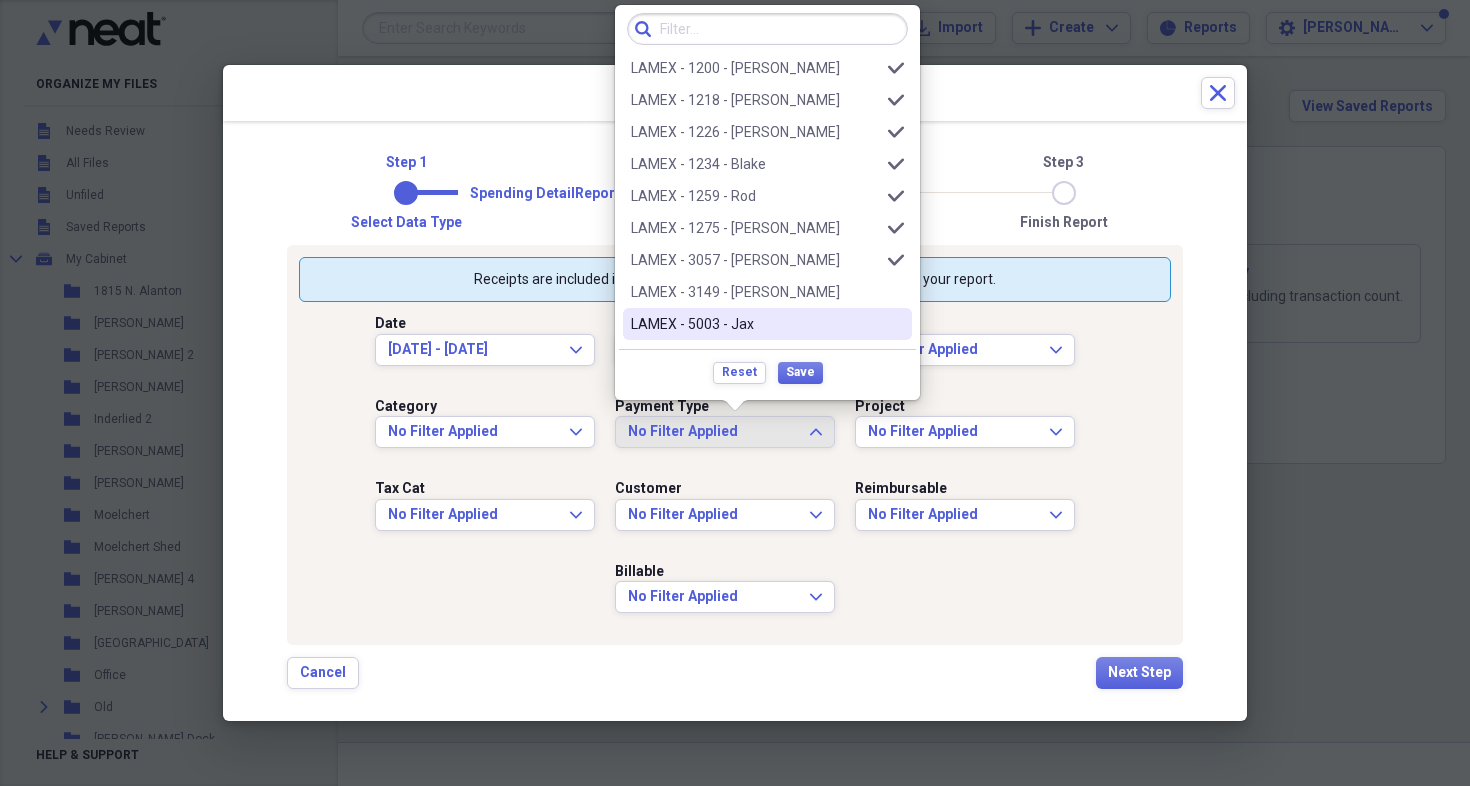 click on "LAMEX - 5003 - Jax" at bounding box center [755, 324] 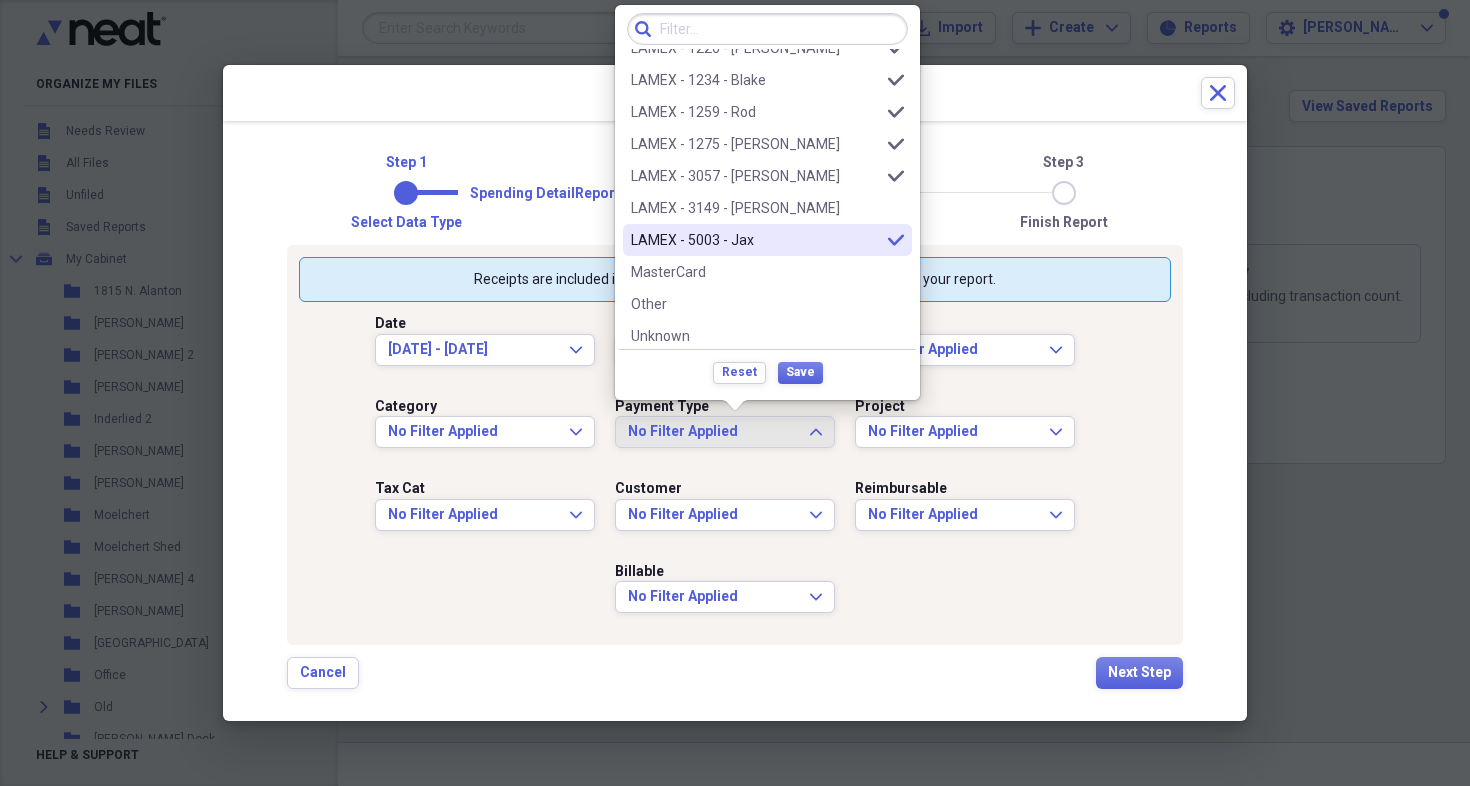scroll, scrollTop: 1687, scrollLeft: 0, axis: vertical 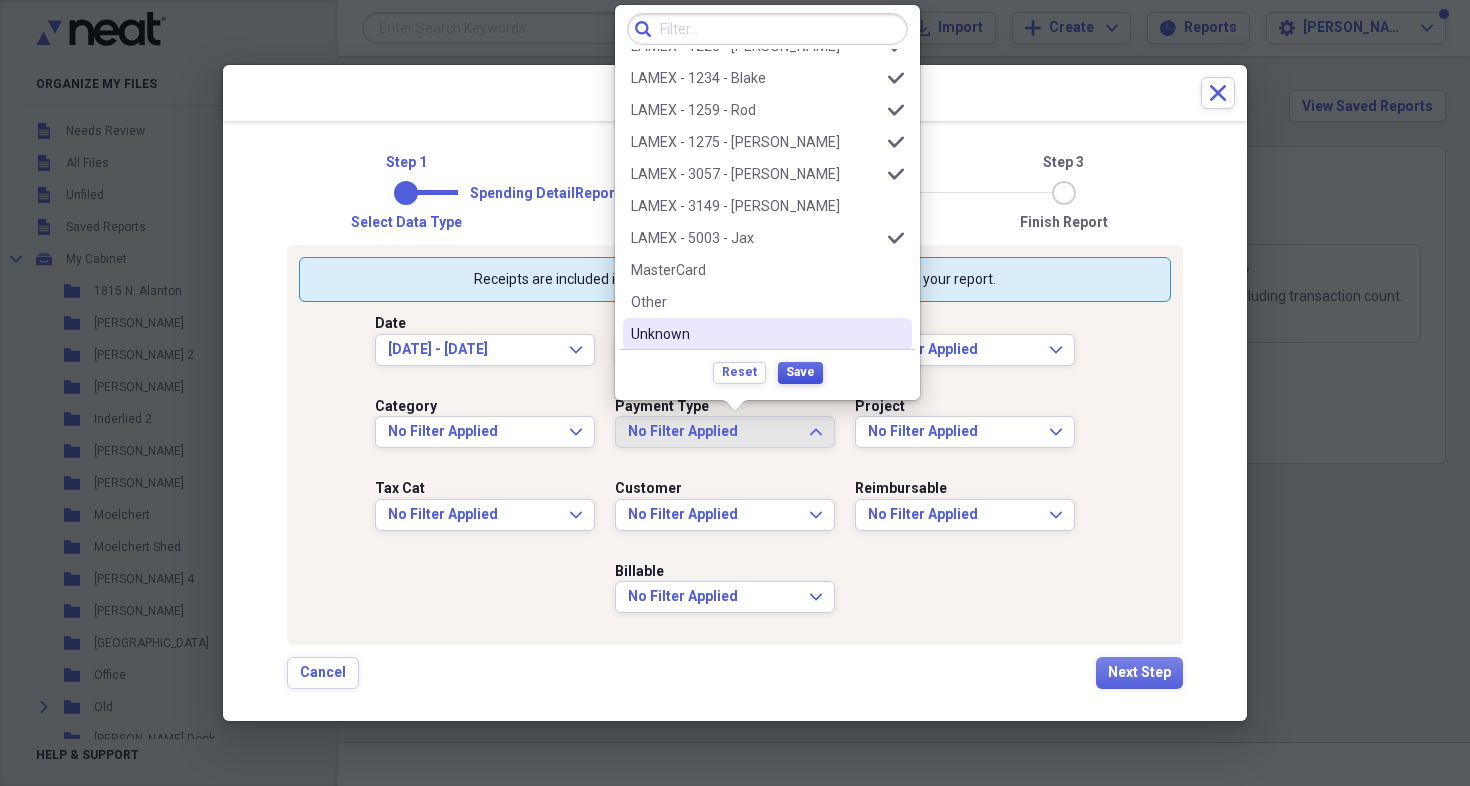 click on "Save" at bounding box center [800, 372] 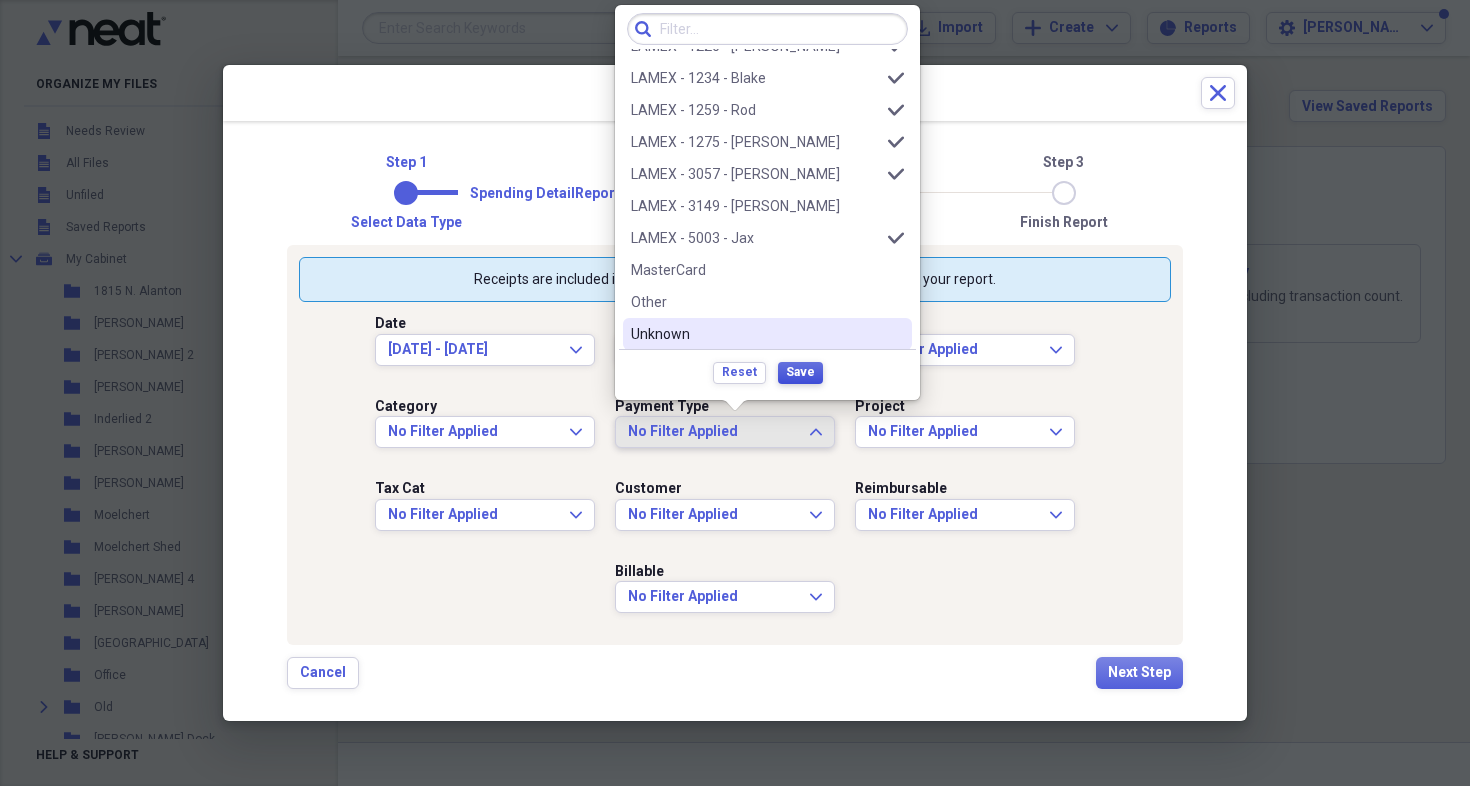 scroll, scrollTop: 0, scrollLeft: 0, axis: both 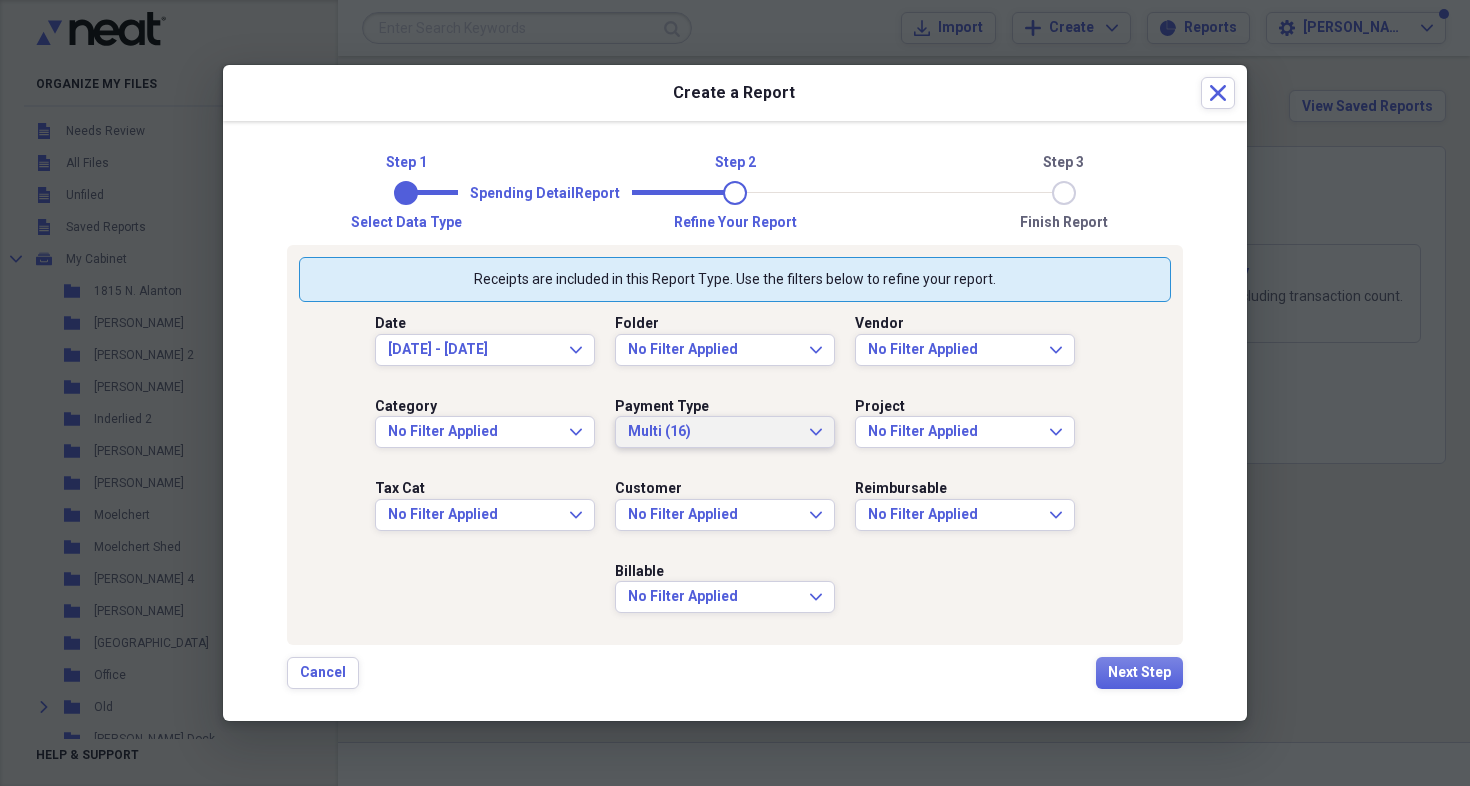 click on "Multi (16)" at bounding box center (713, 432) 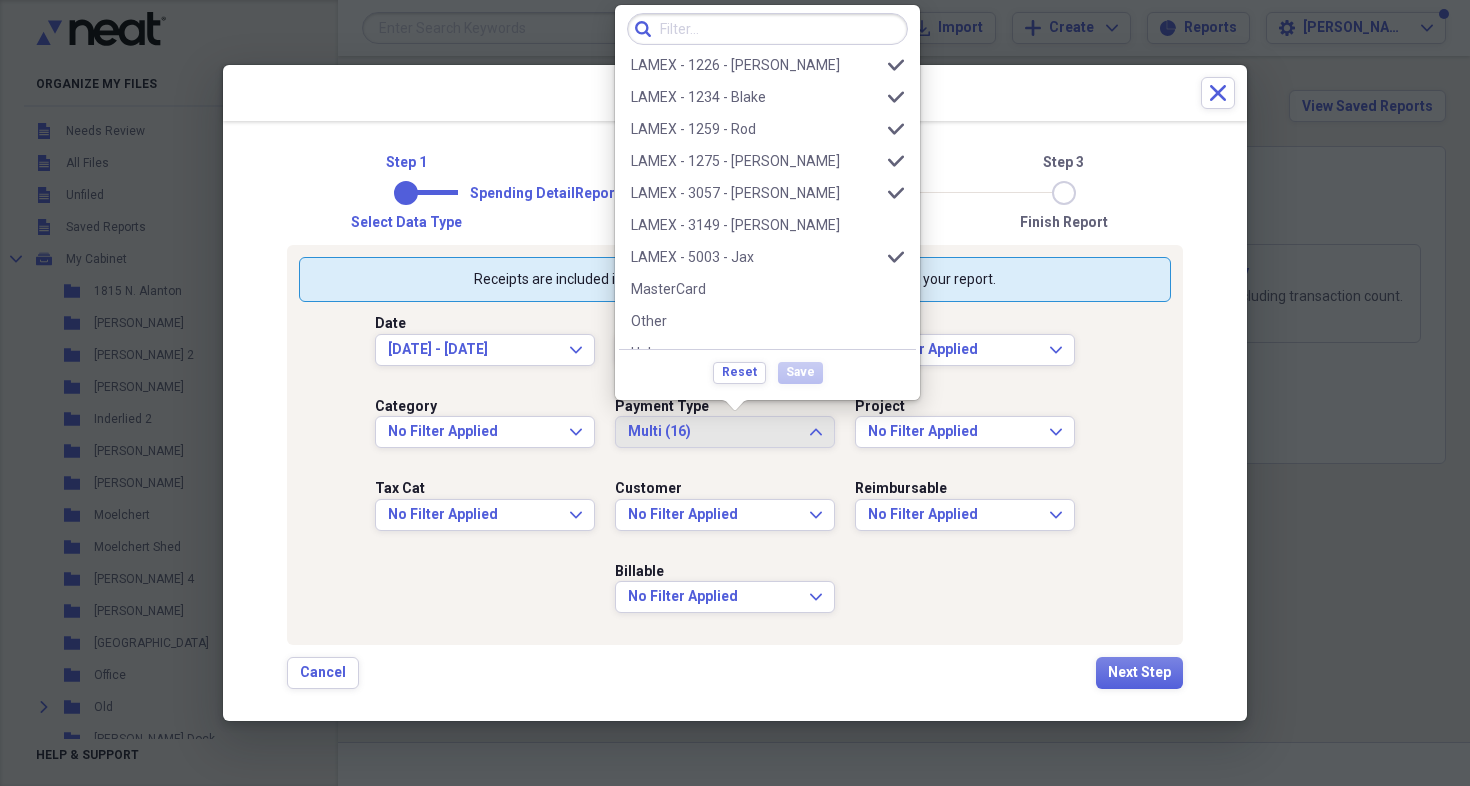 scroll, scrollTop: 1669, scrollLeft: 0, axis: vertical 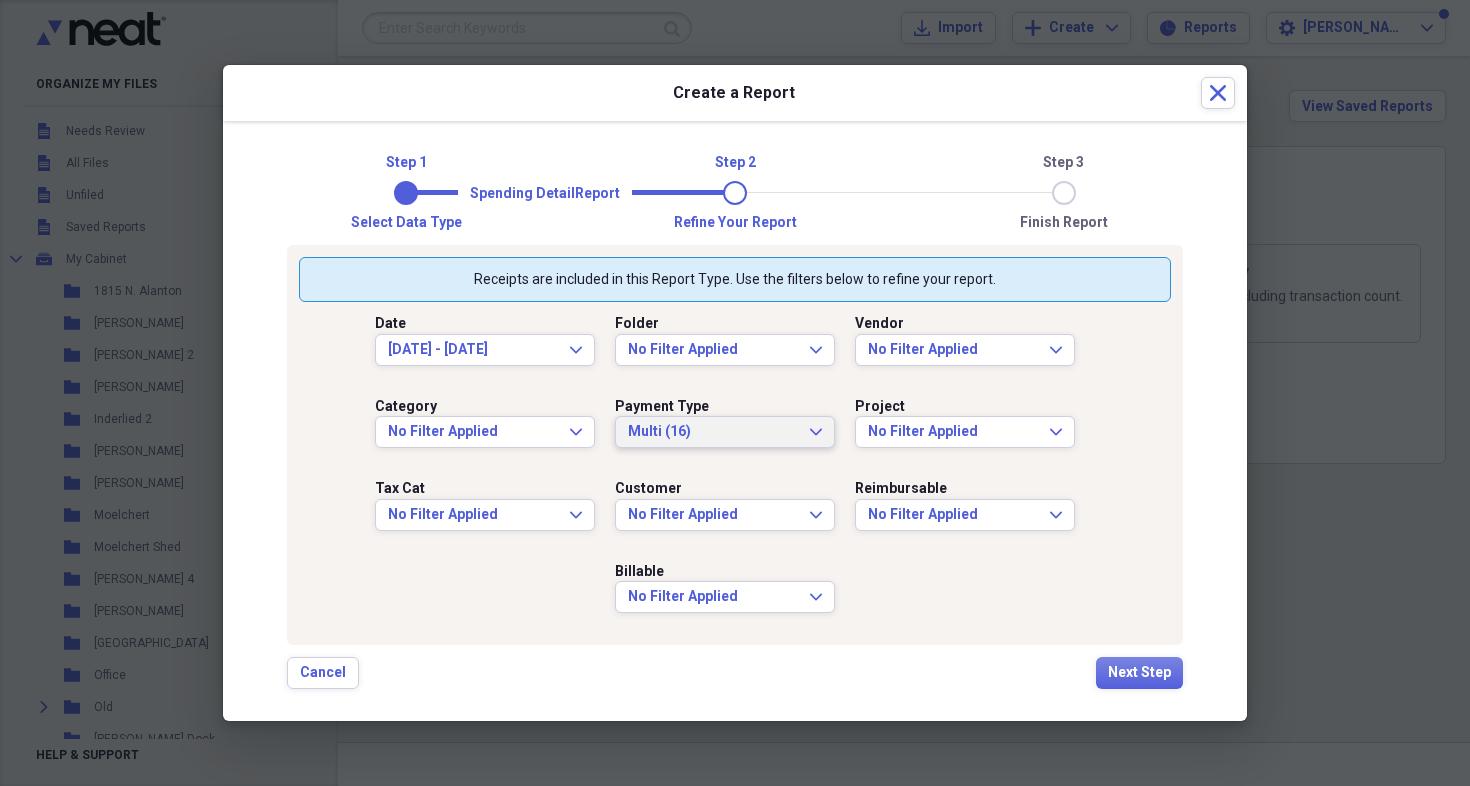 click on "Date [DATE] - [DATE] Expand Folder No Filter Applied Expand Vendor No Filter Applied Expand Category No Filter Applied Expand Payment Type Multi (16) Expand Project No Filter Applied Expand Tax Cat No Filter Applied Expand Customer No Filter Applied Expand Reimbursable No Filter Applied Expand Billable No Filter Applied Expand" at bounding box center [735, 467] 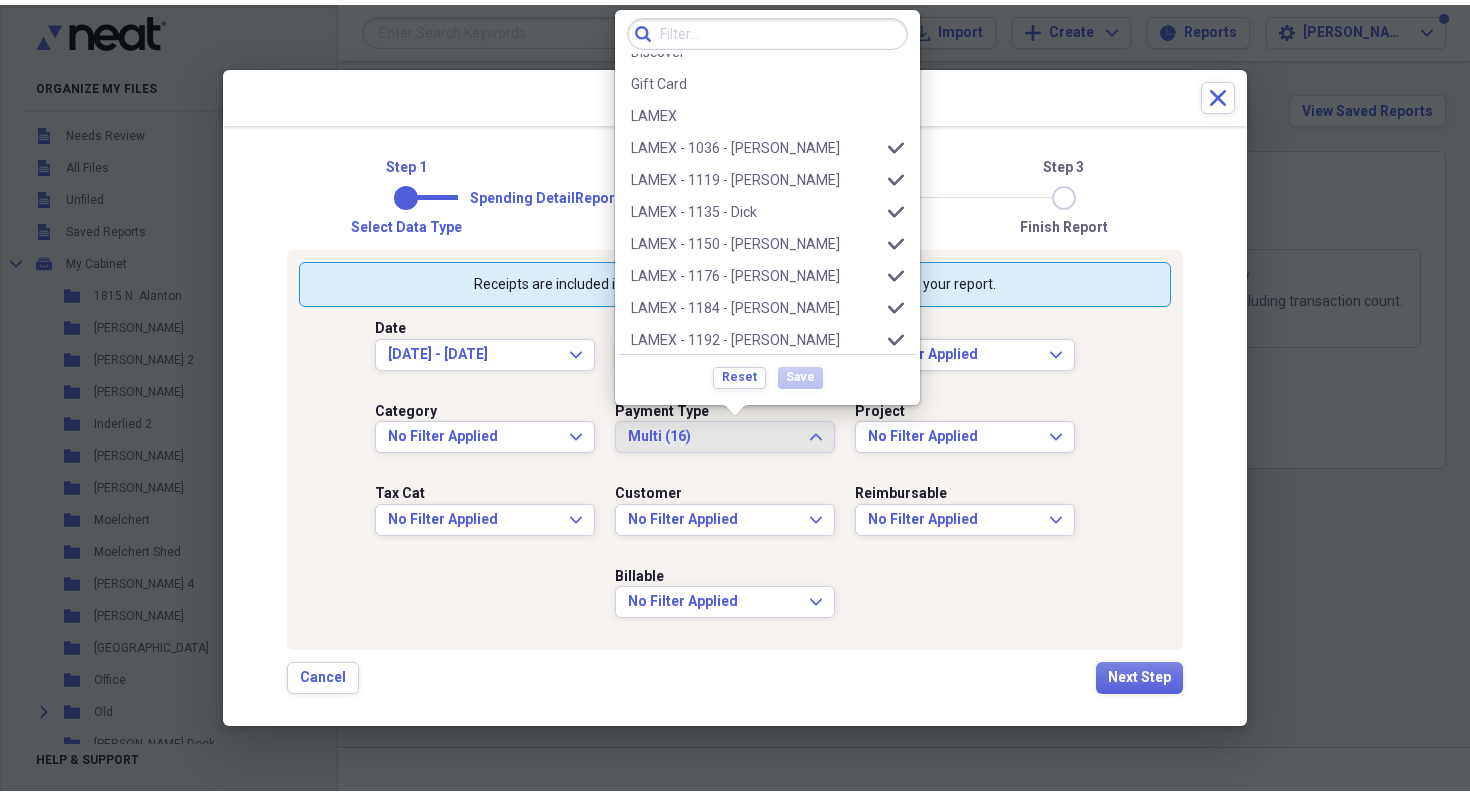 scroll, scrollTop: 1301, scrollLeft: 0, axis: vertical 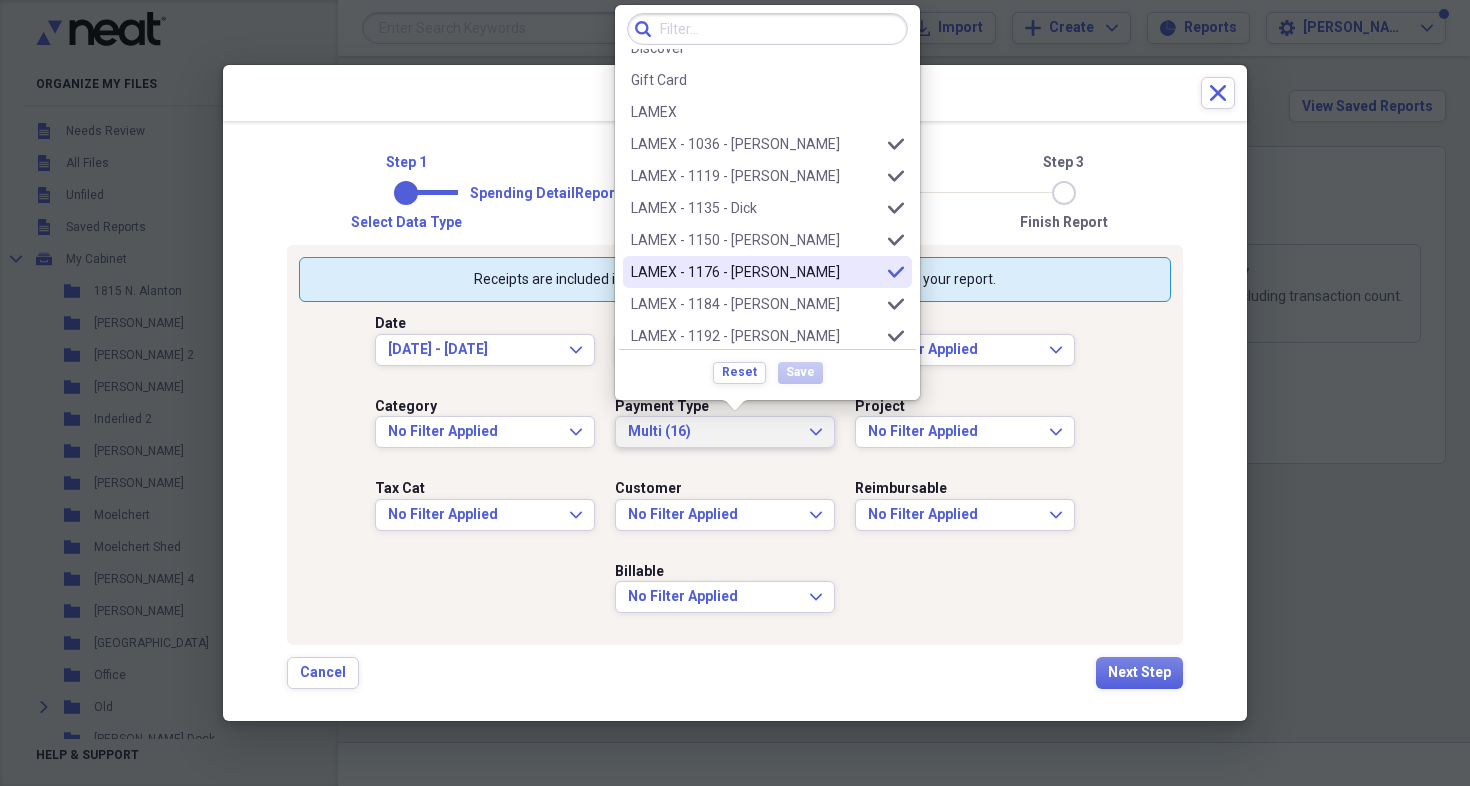 click on "Date [DATE] - [DATE] Expand Folder No Filter Applied Expand Vendor No Filter Applied Expand Category No Filter Applied Expand Payment Type Multi (16) Expand Project No Filter Applied Expand Tax Cat No Filter Applied Expand Customer No Filter Applied Expand Reimbursable No Filter Applied Expand Billable No Filter Applied Expand" at bounding box center (735, 467) 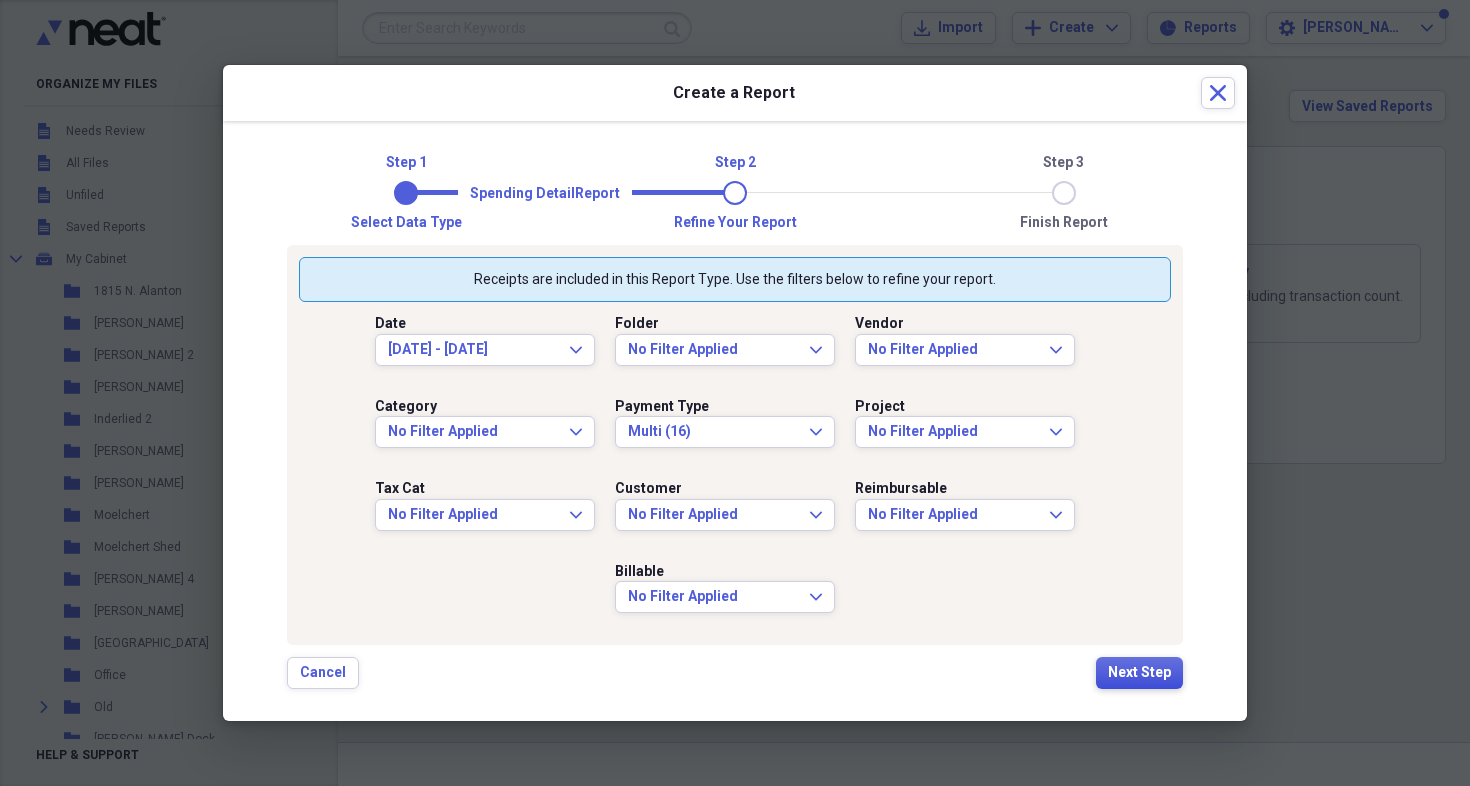 click on "Next Step" at bounding box center [1139, 673] 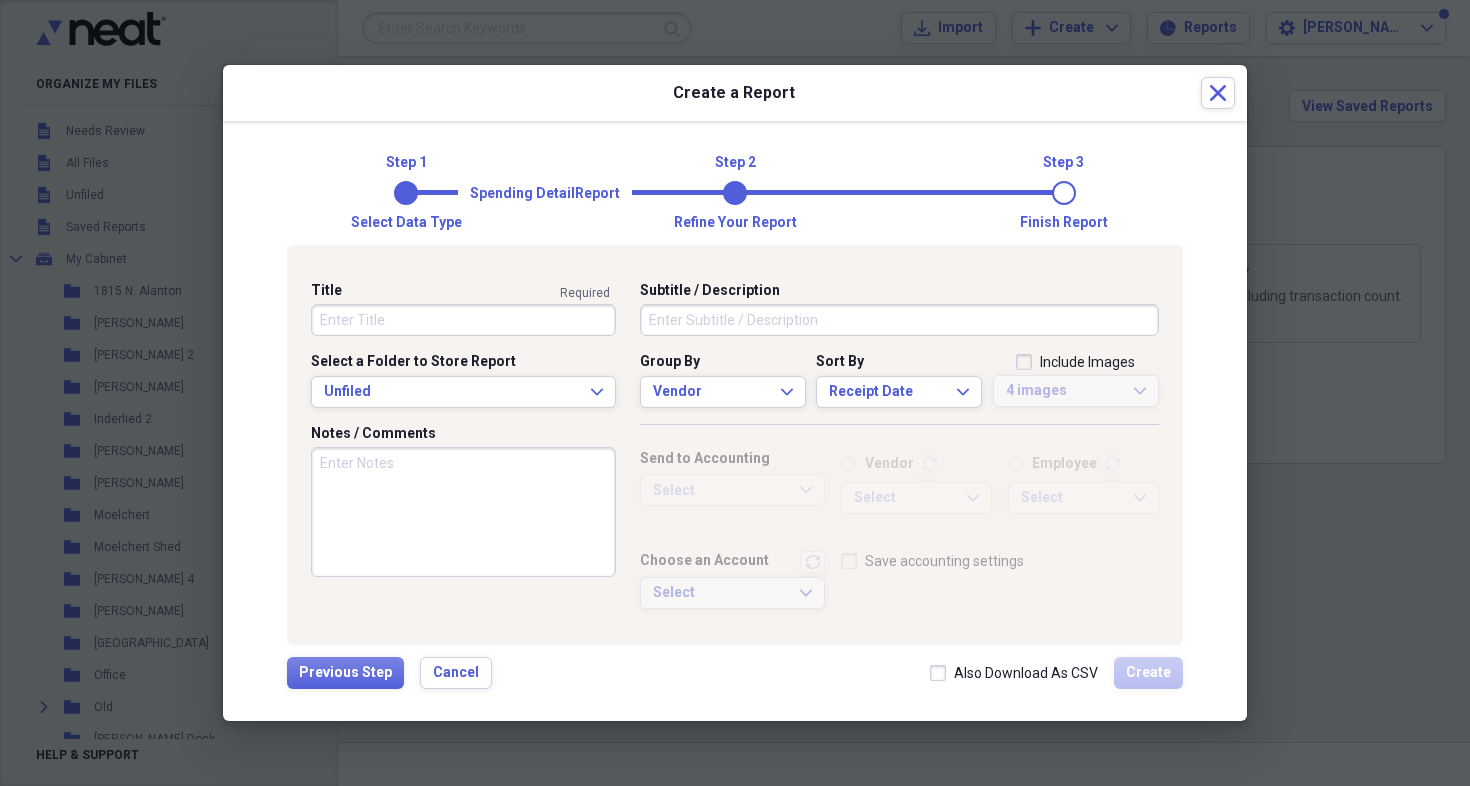 click on "Select a Folder to Store Report" at bounding box center [463, 362] 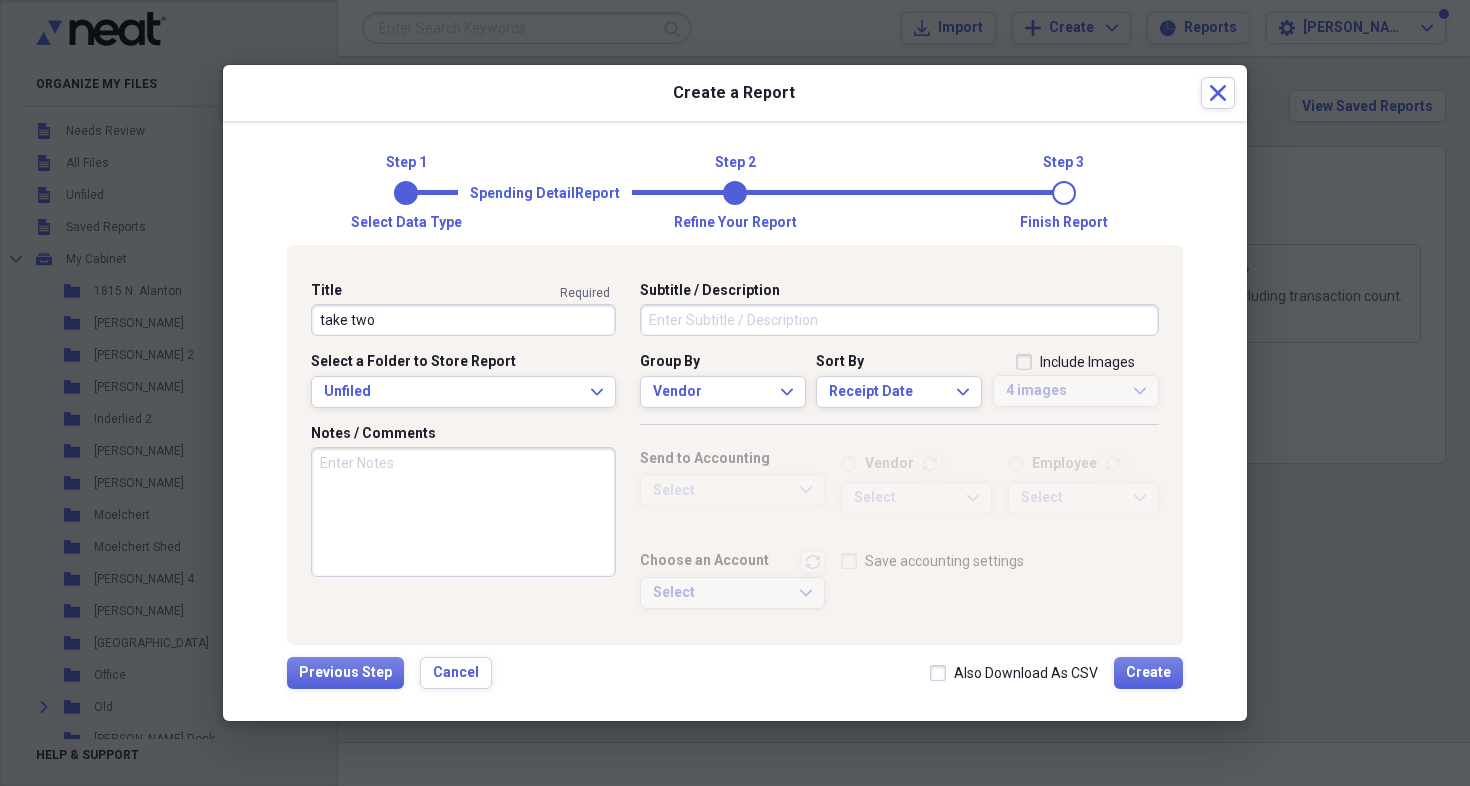 type on "take two" 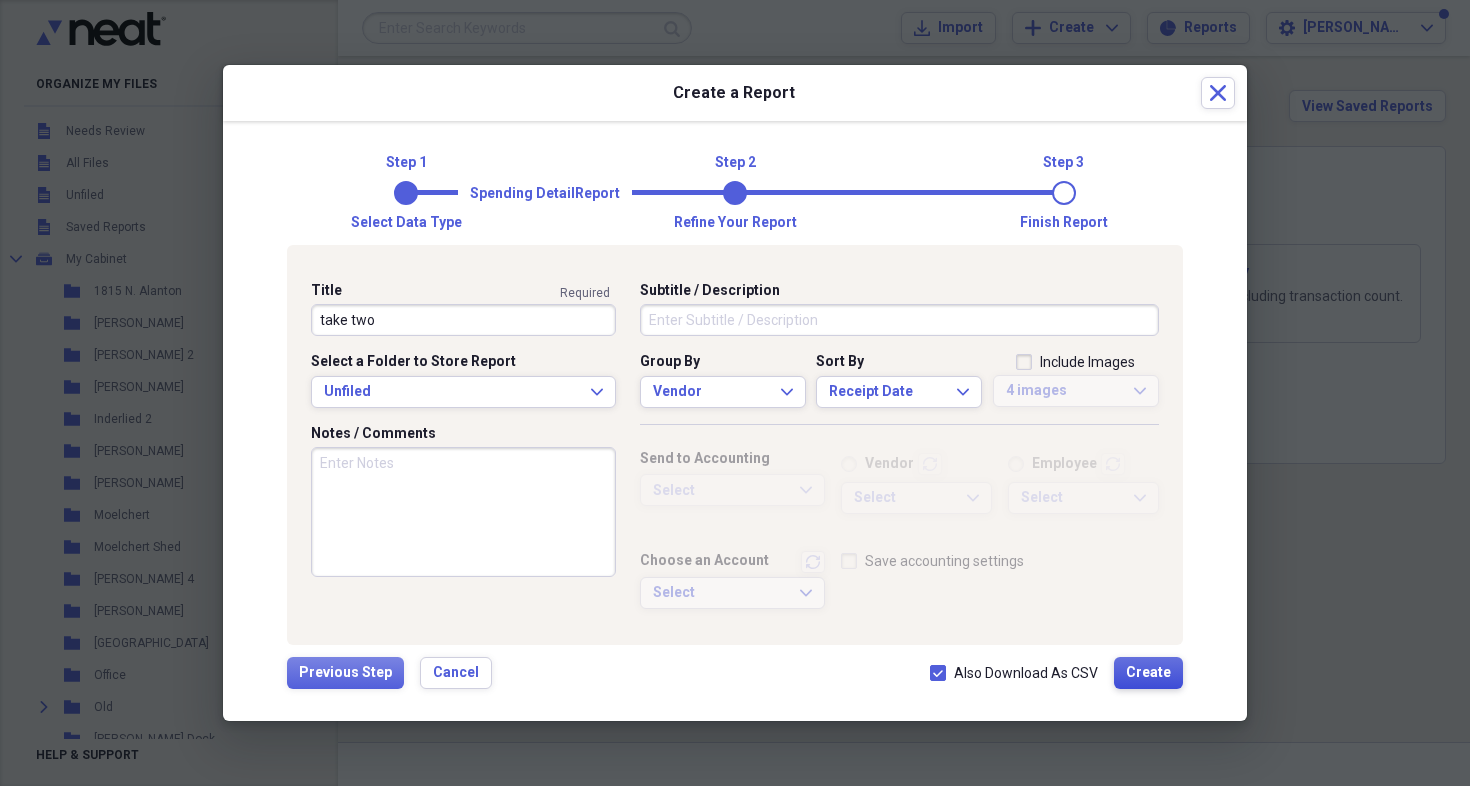 click on "Create" at bounding box center (1148, 673) 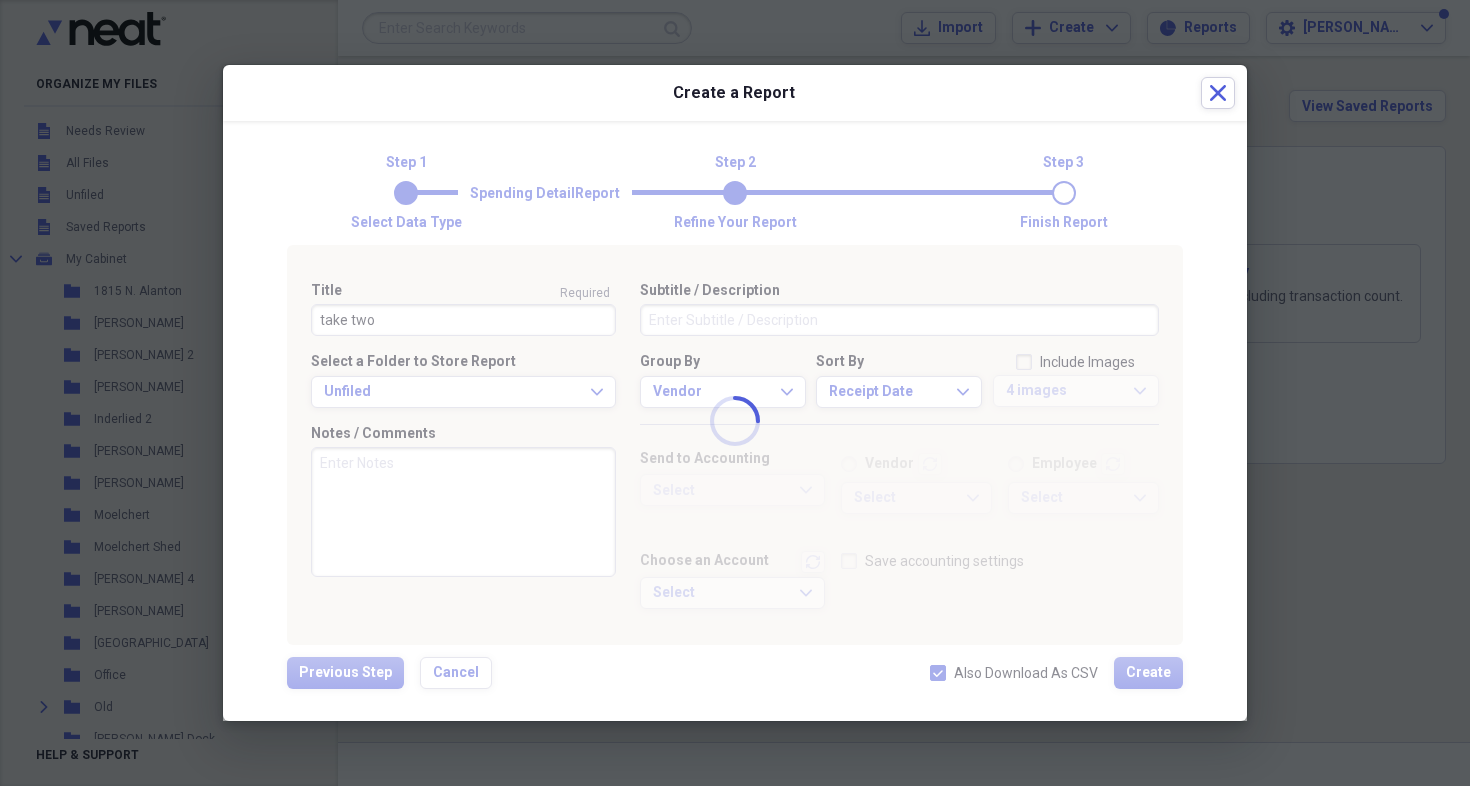 type 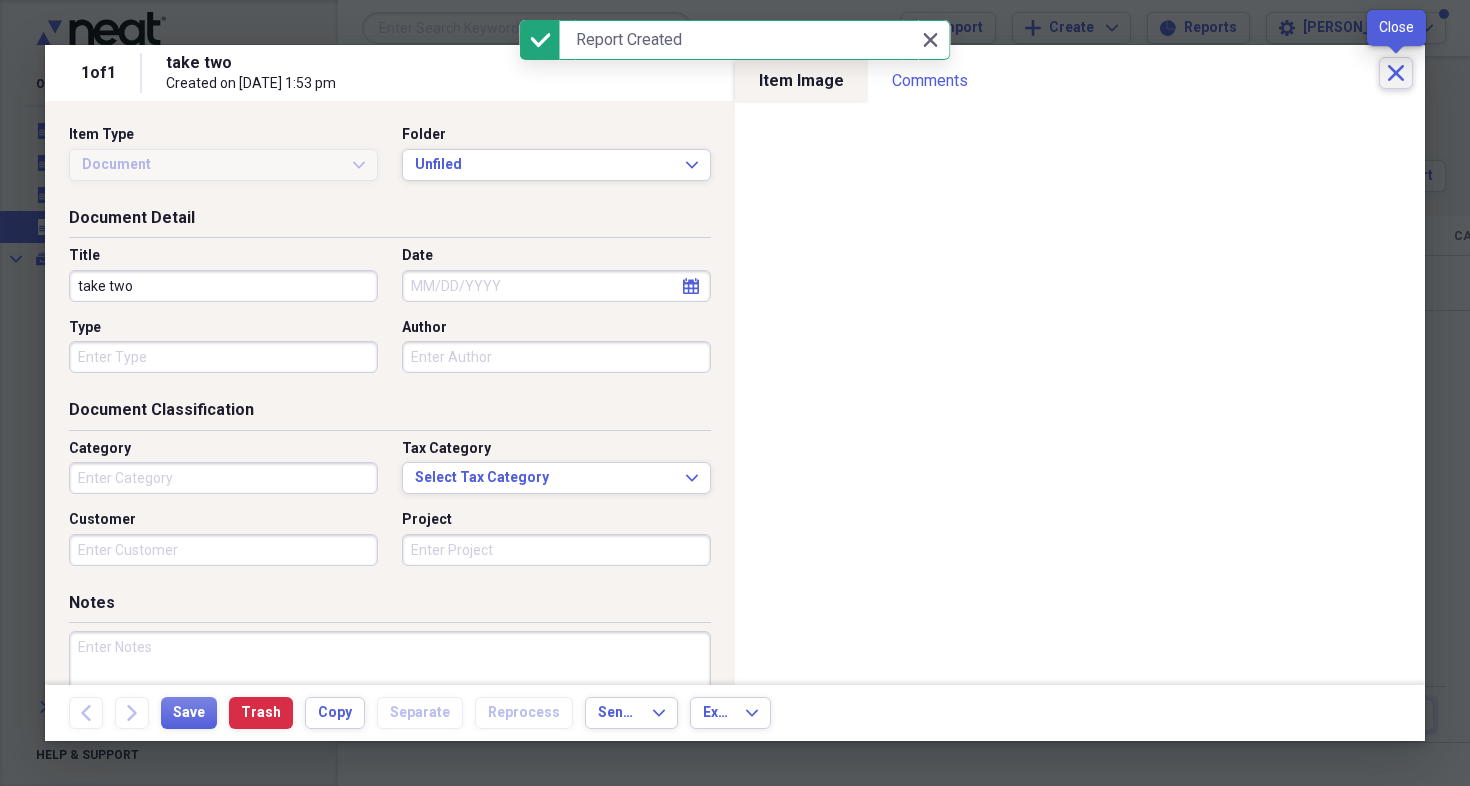 click on "Close" 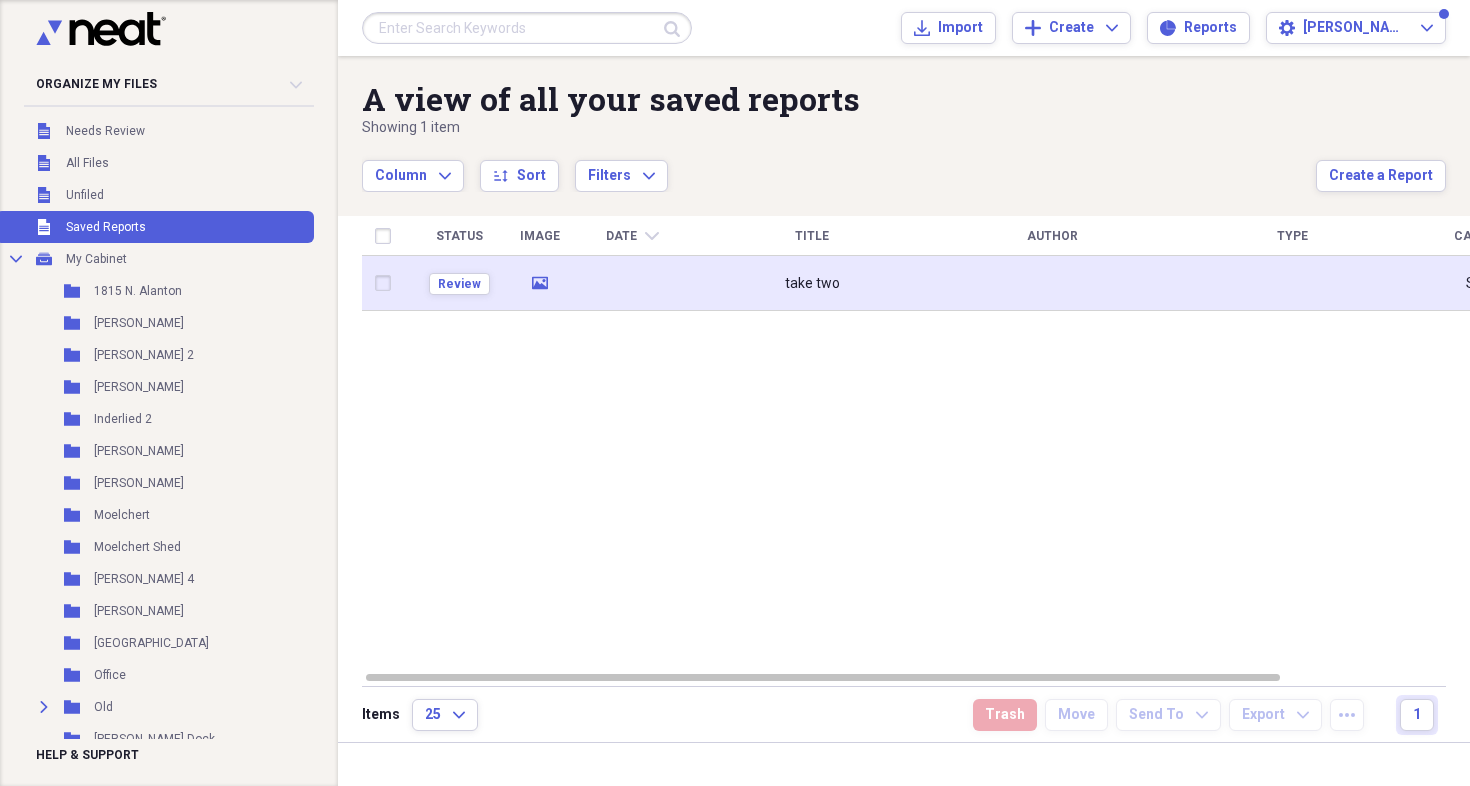 click at bounding box center (387, 283) 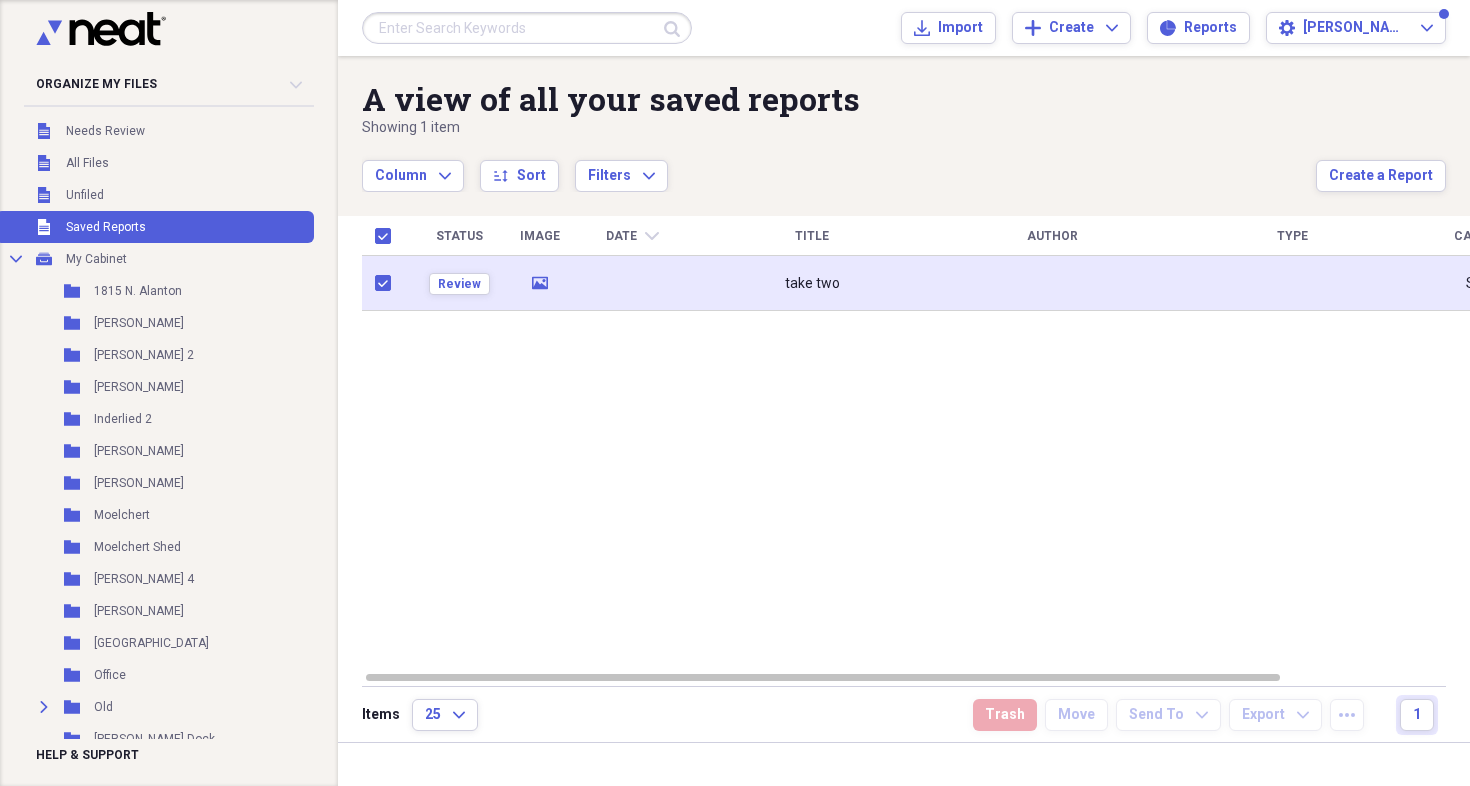 checkbox on "true" 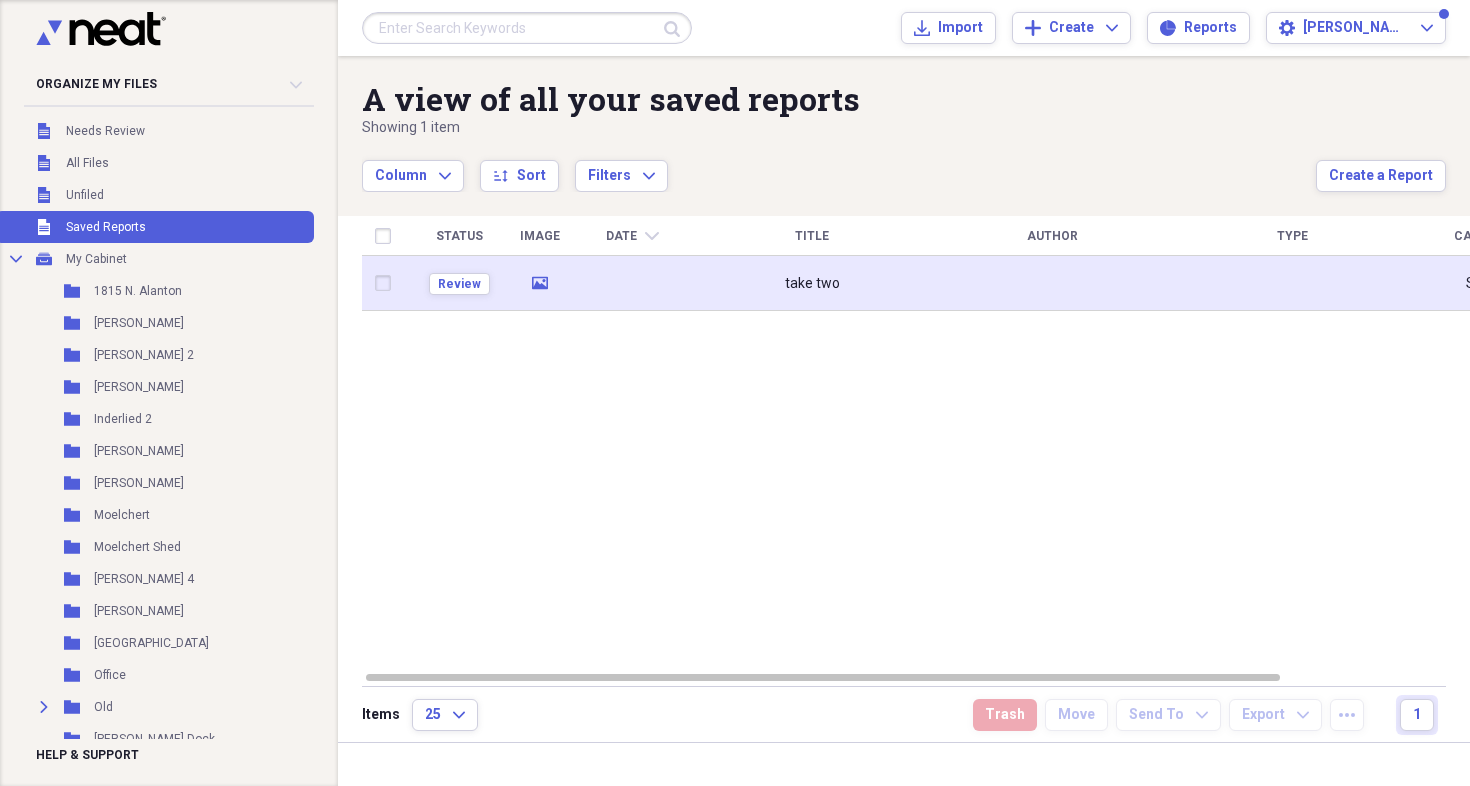 checkbox on "false" 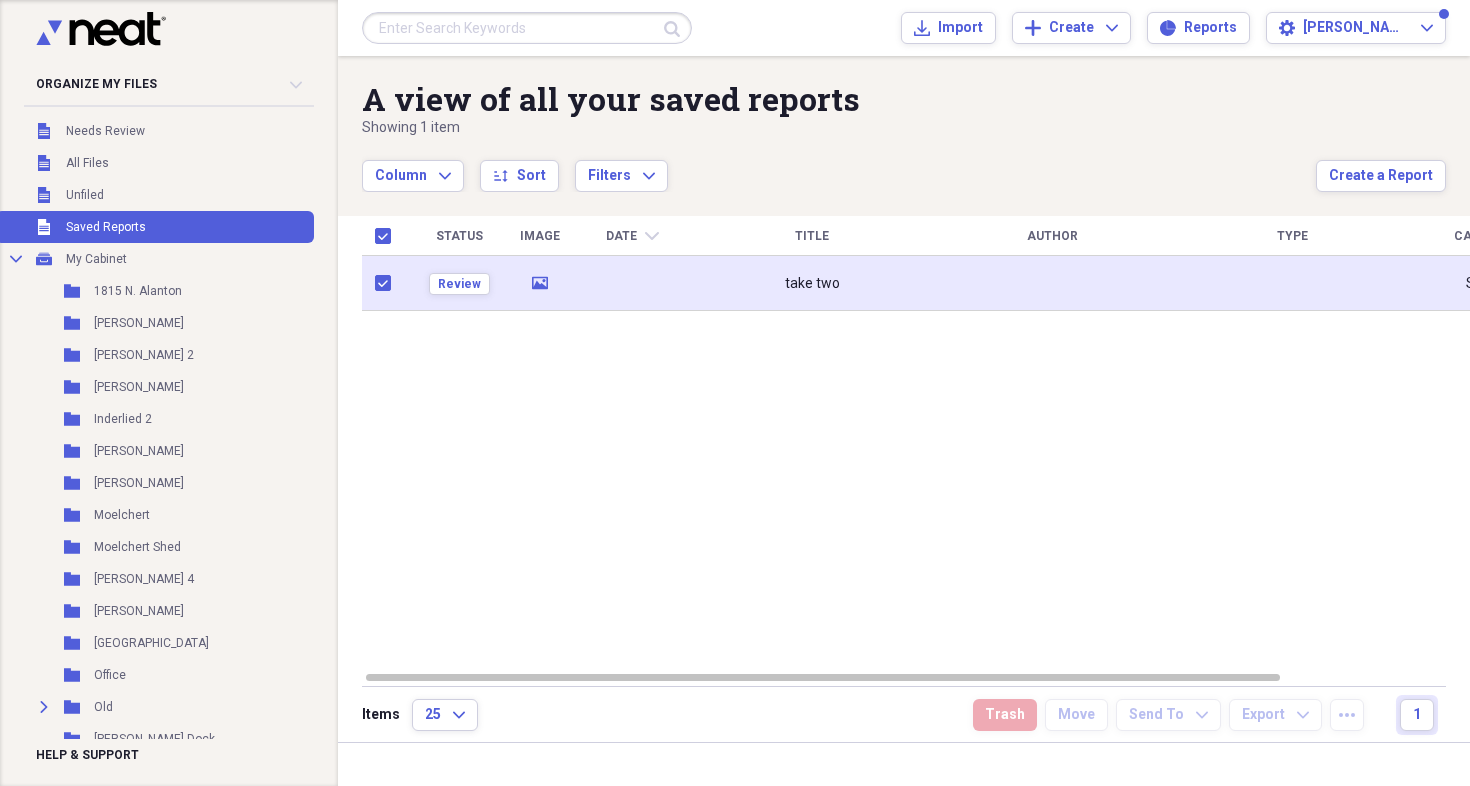 checkbox on "true" 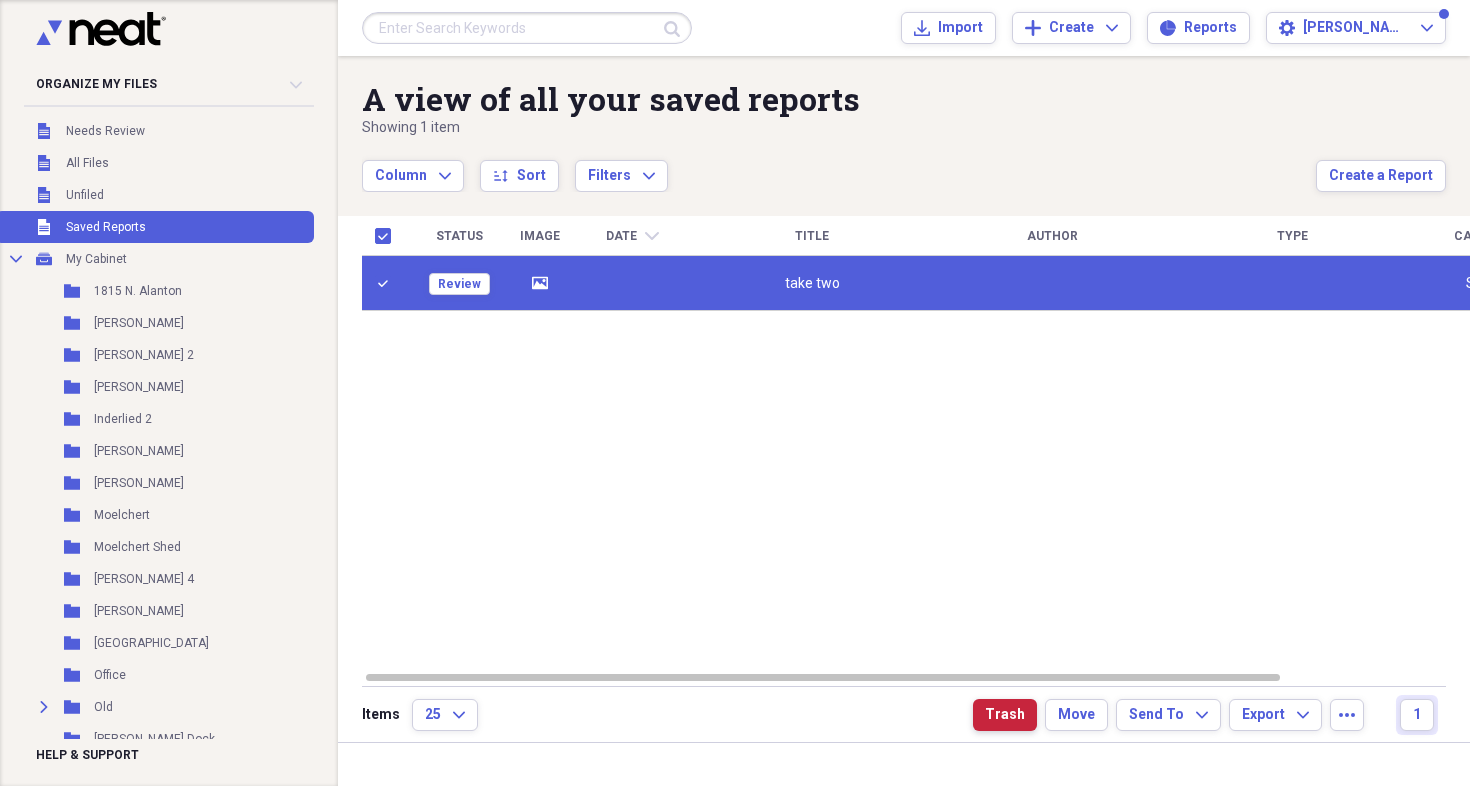 click on "Trash" at bounding box center (1005, 715) 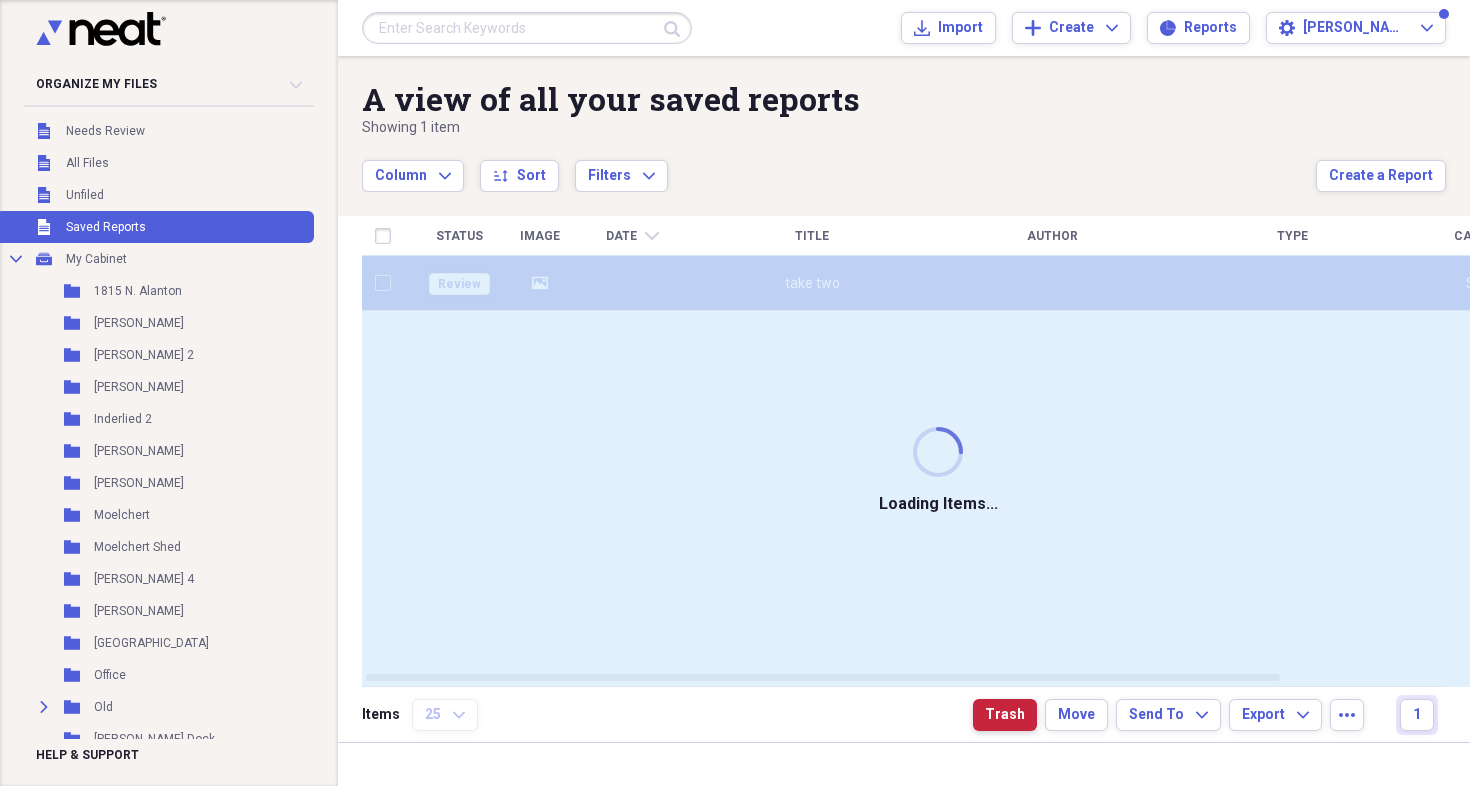 checkbox on "false" 